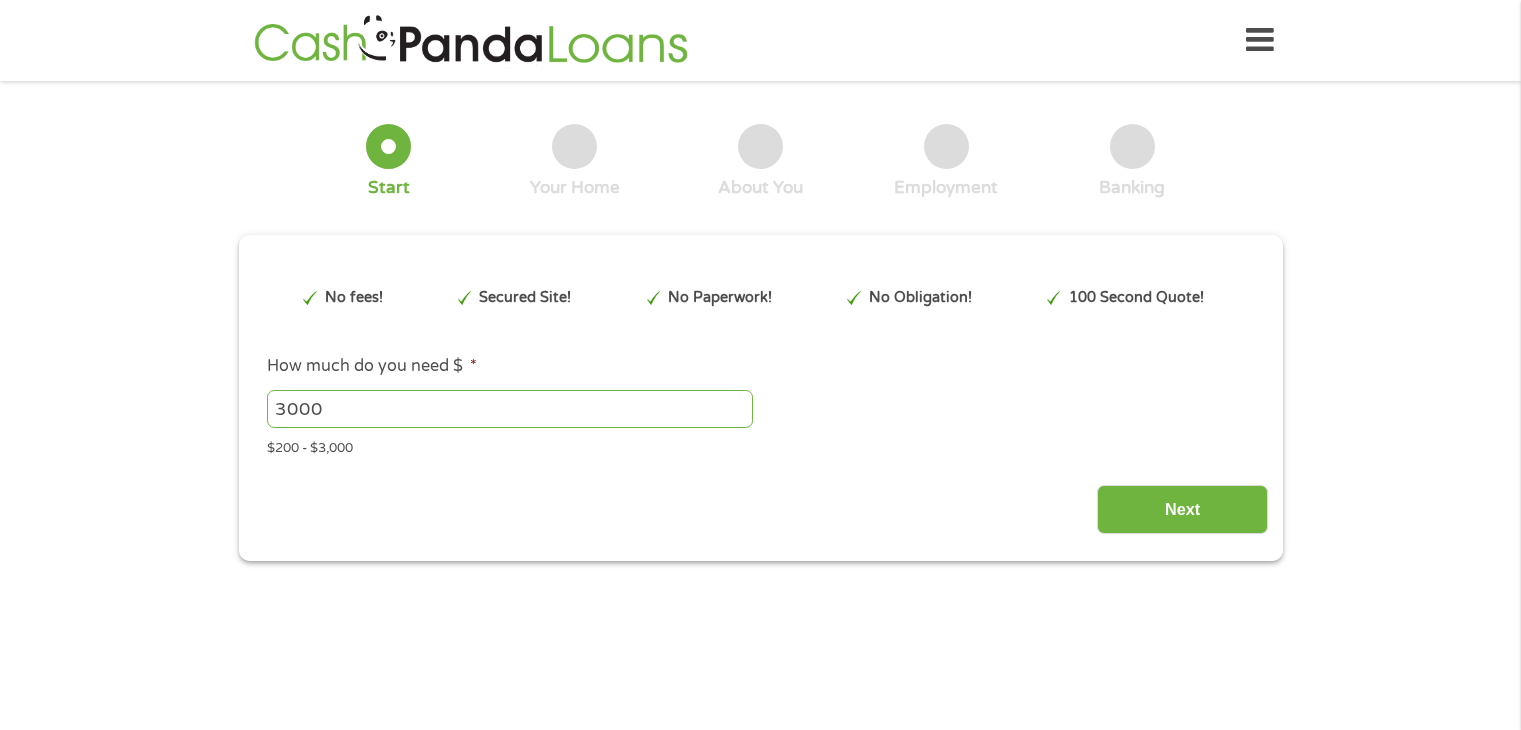 scroll, scrollTop: 0, scrollLeft: 0, axis: both 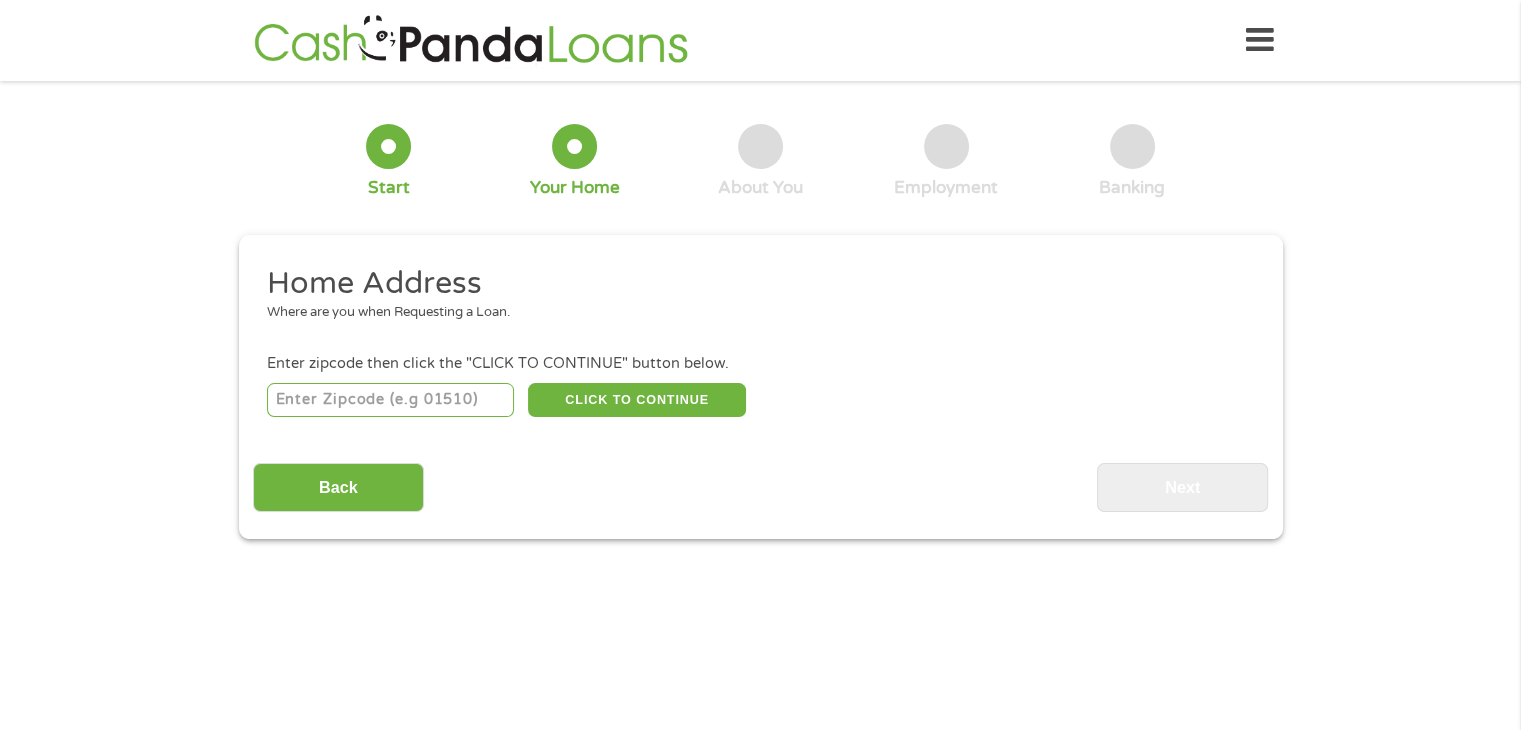 click at bounding box center (390, 400) 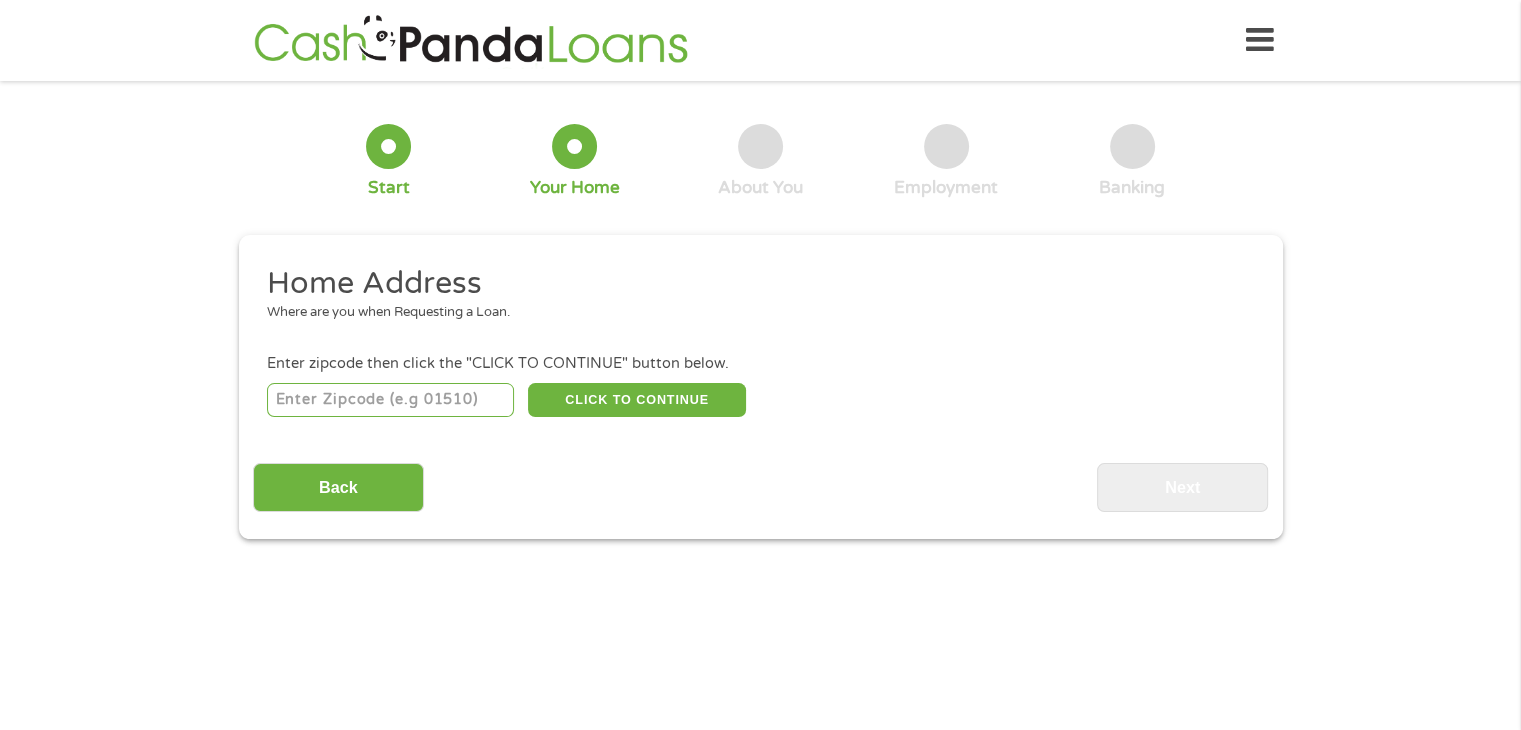 type on "[POSTAL_CODE]" 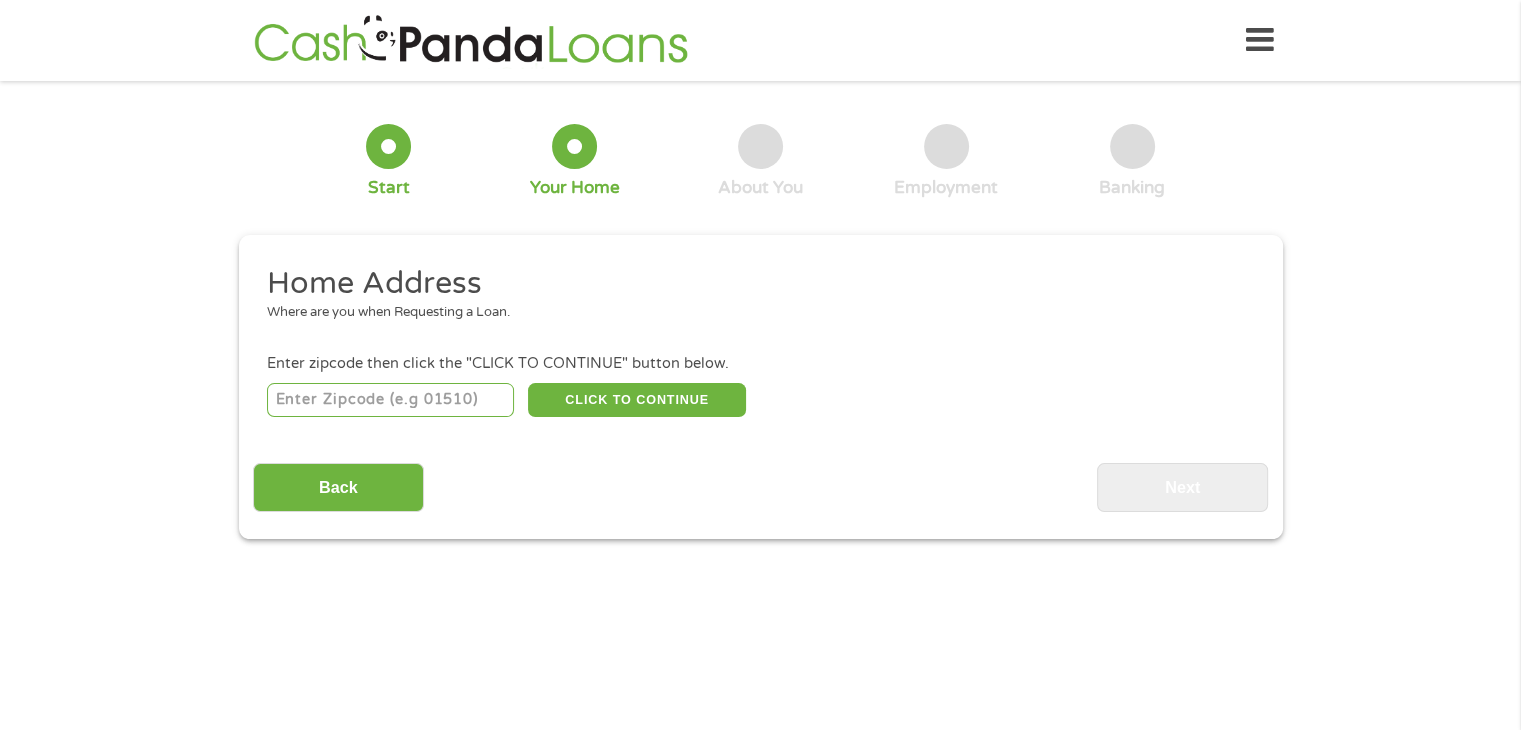 select on "California" 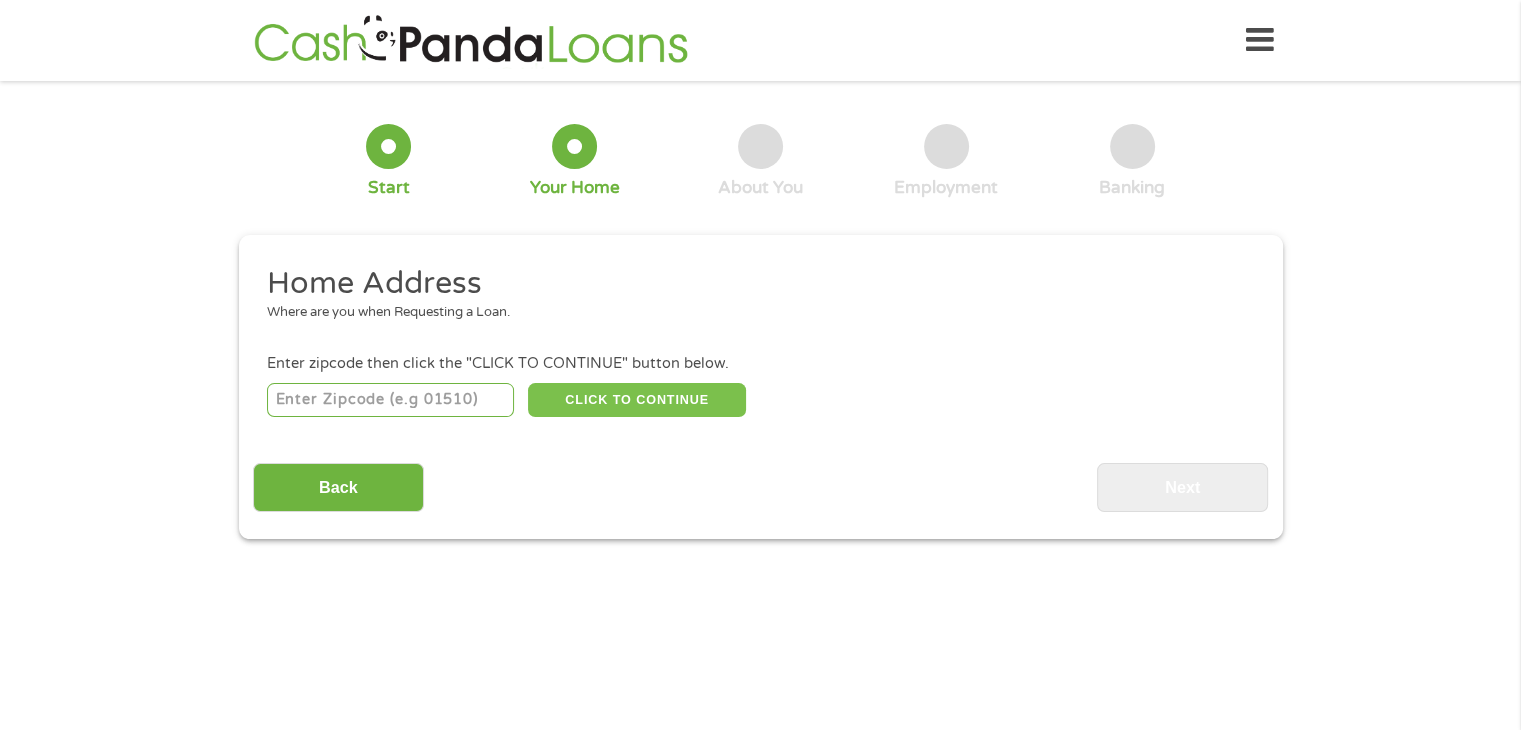 click on "CLICK TO CONTINUE" at bounding box center (637, 400) 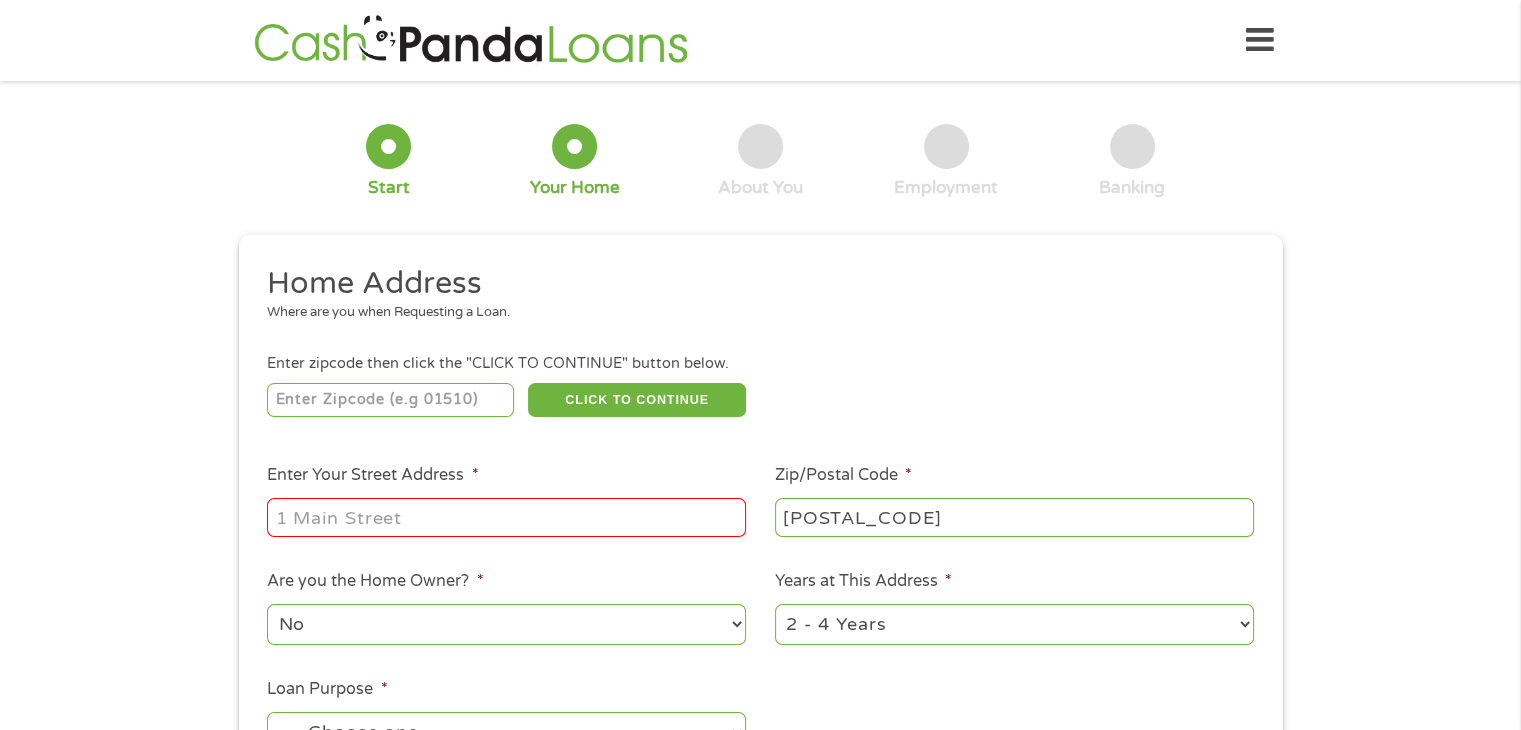 click on "Enter Your Street Address *" at bounding box center [506, 517] 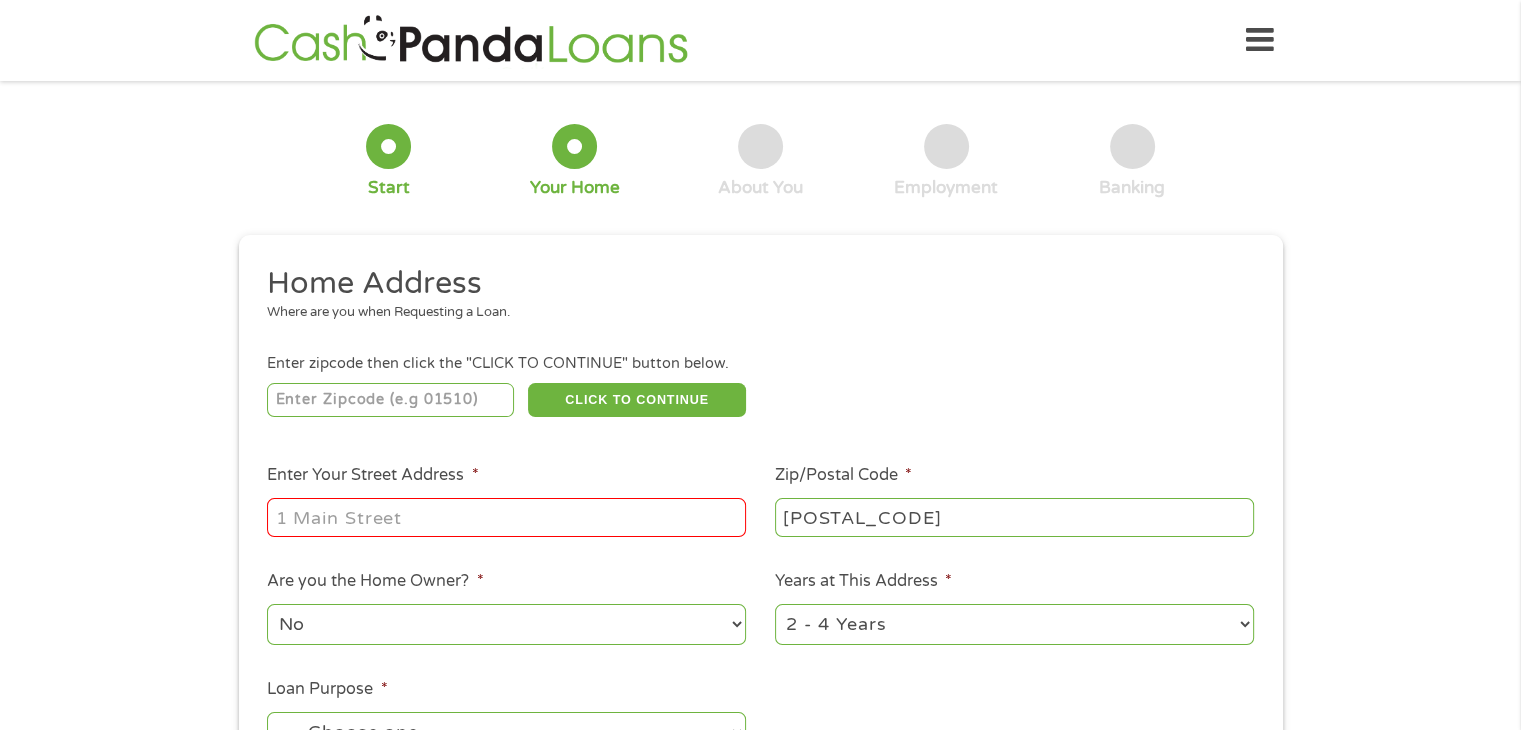 type on "[NUMBER] [STREET]" 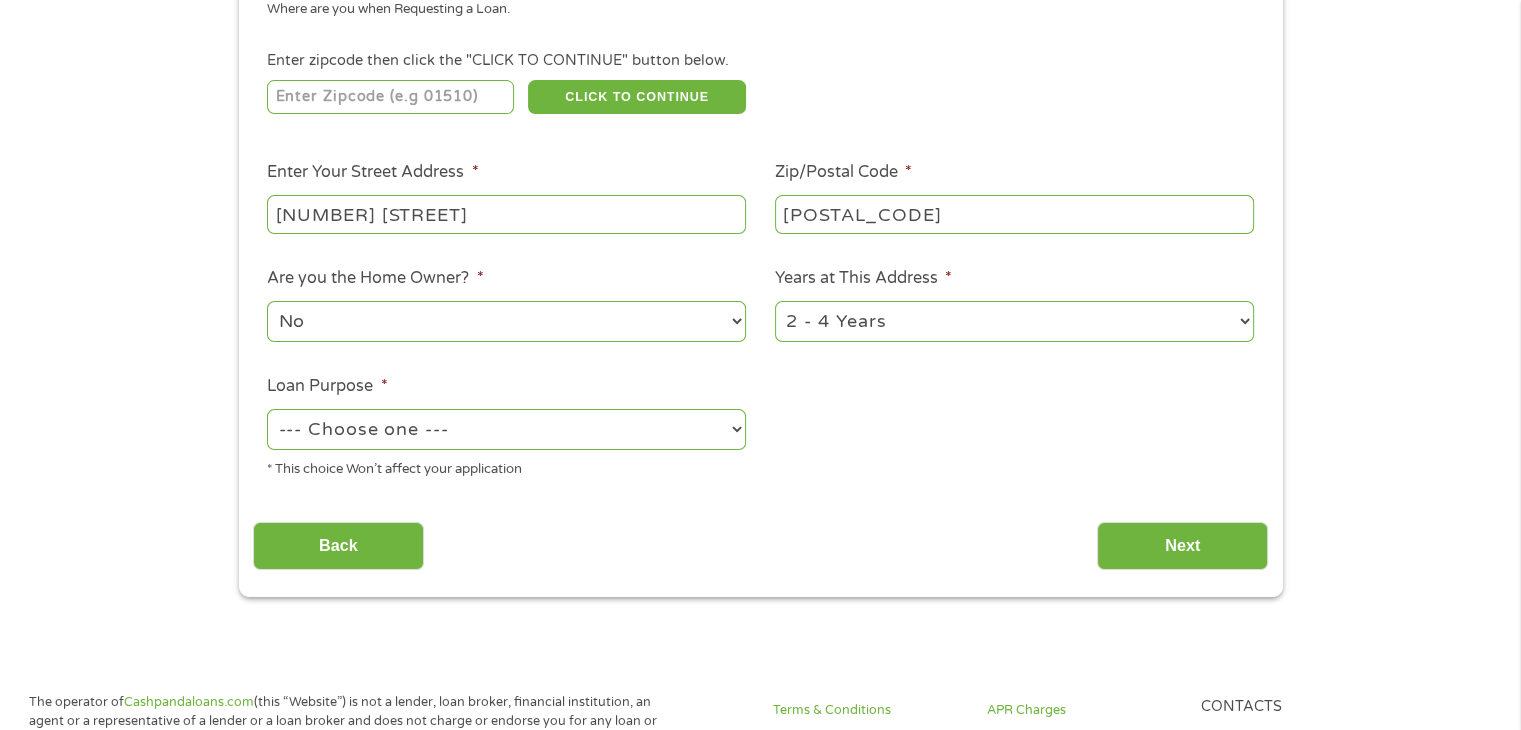 scroll, scrollTop: 305, scrollLeft: 0, axis: vertical 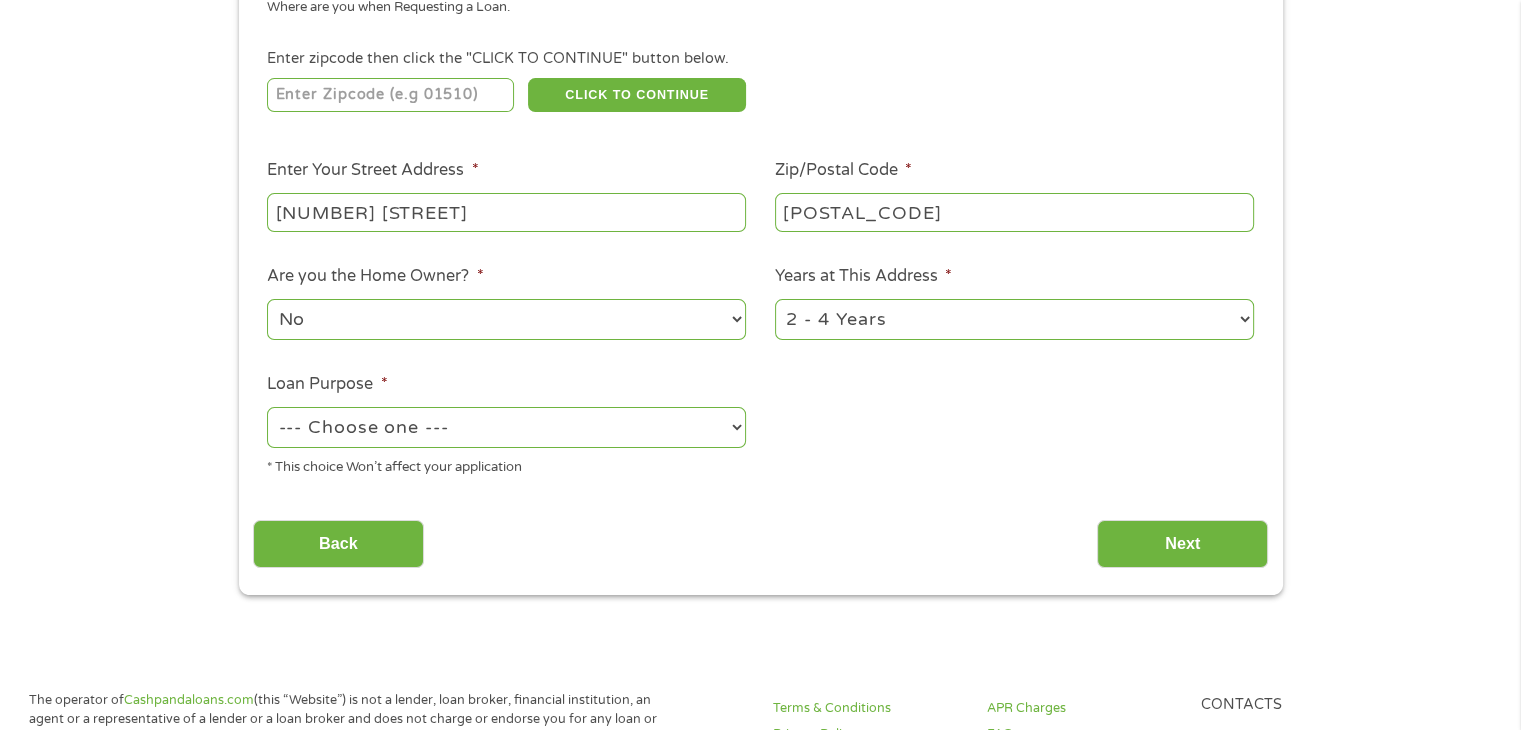 click on "--- Choose one --- Pay Bills Debt Consolidation Home Improvement Major Purchase Car Loan Short Term Cash Medical Expenses Other" at bounding box center (506, 427) 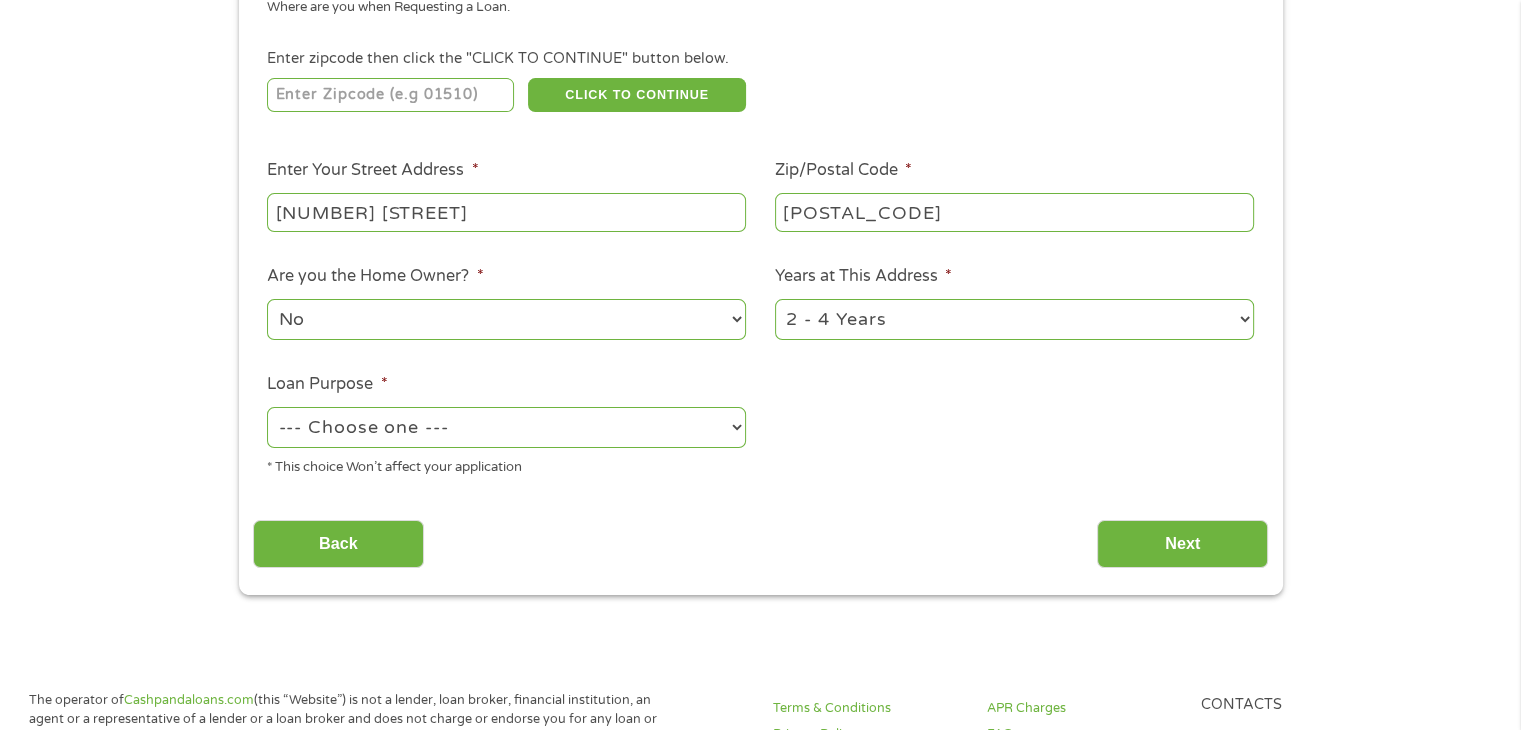 select on "other" 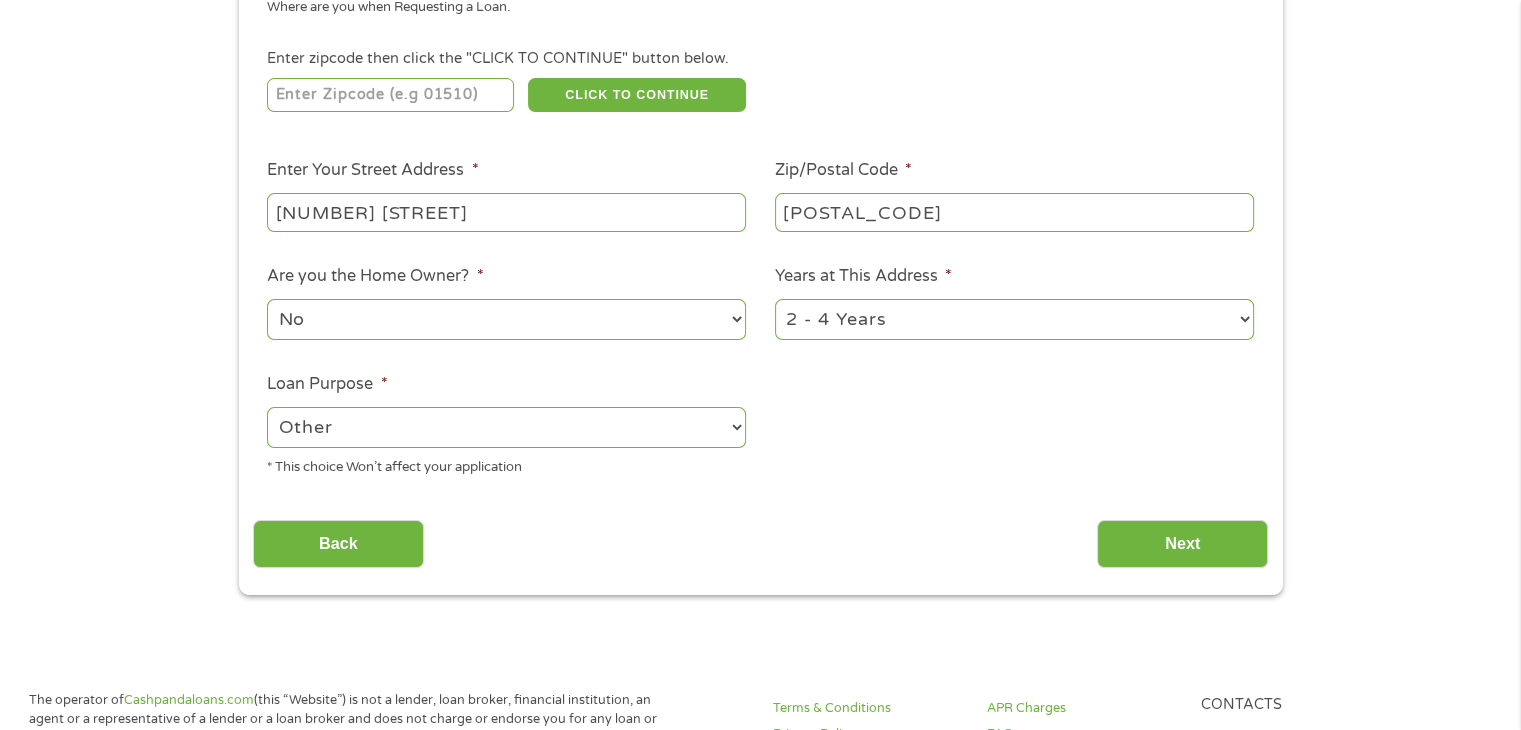 click on "--- Choose one --- Pay Bills Debt Consolidation Home Improvement Major Purchase Car Loan Short Term Cash Medical Expenses Other" at bounding box center (506, 427) 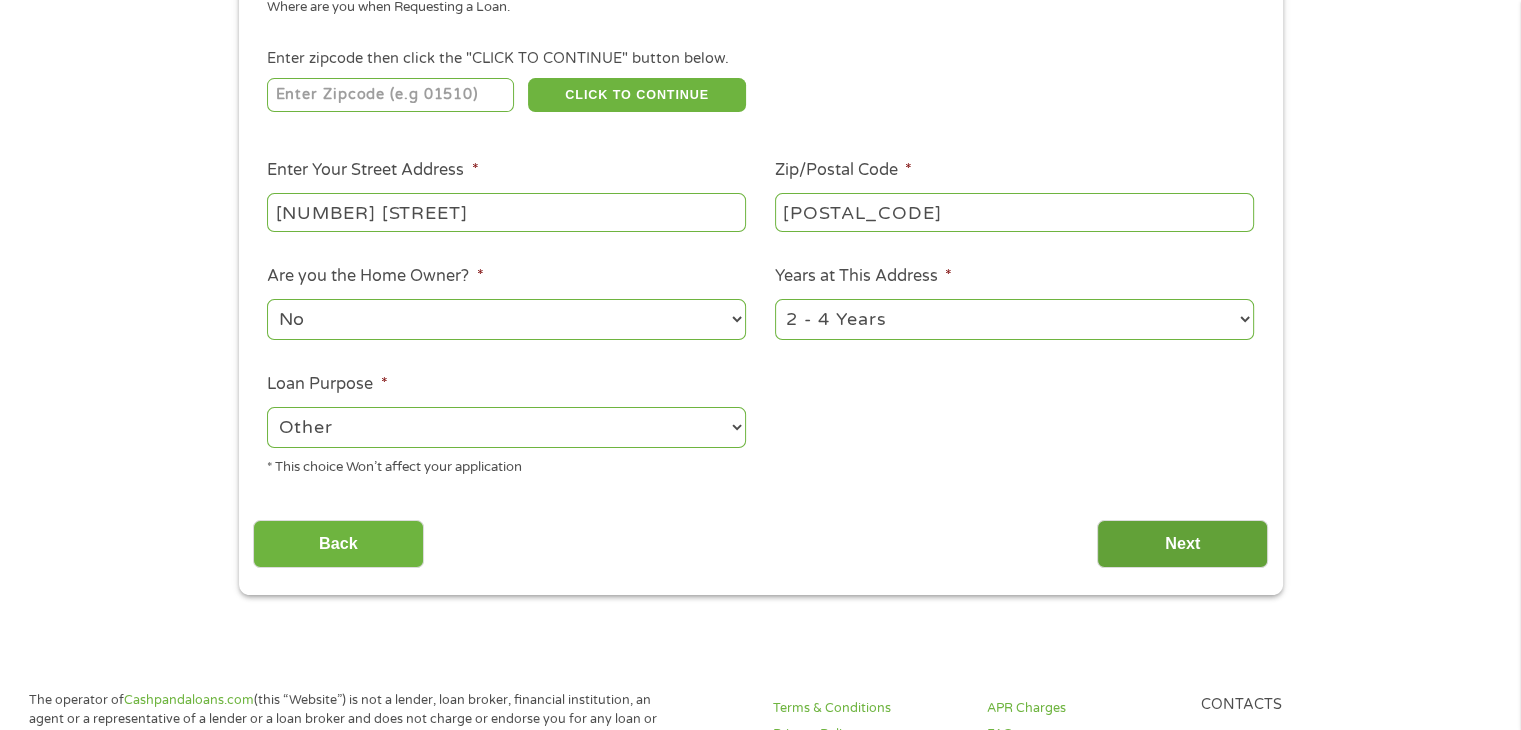 click on "Next" at bounding box center (1182, 544) 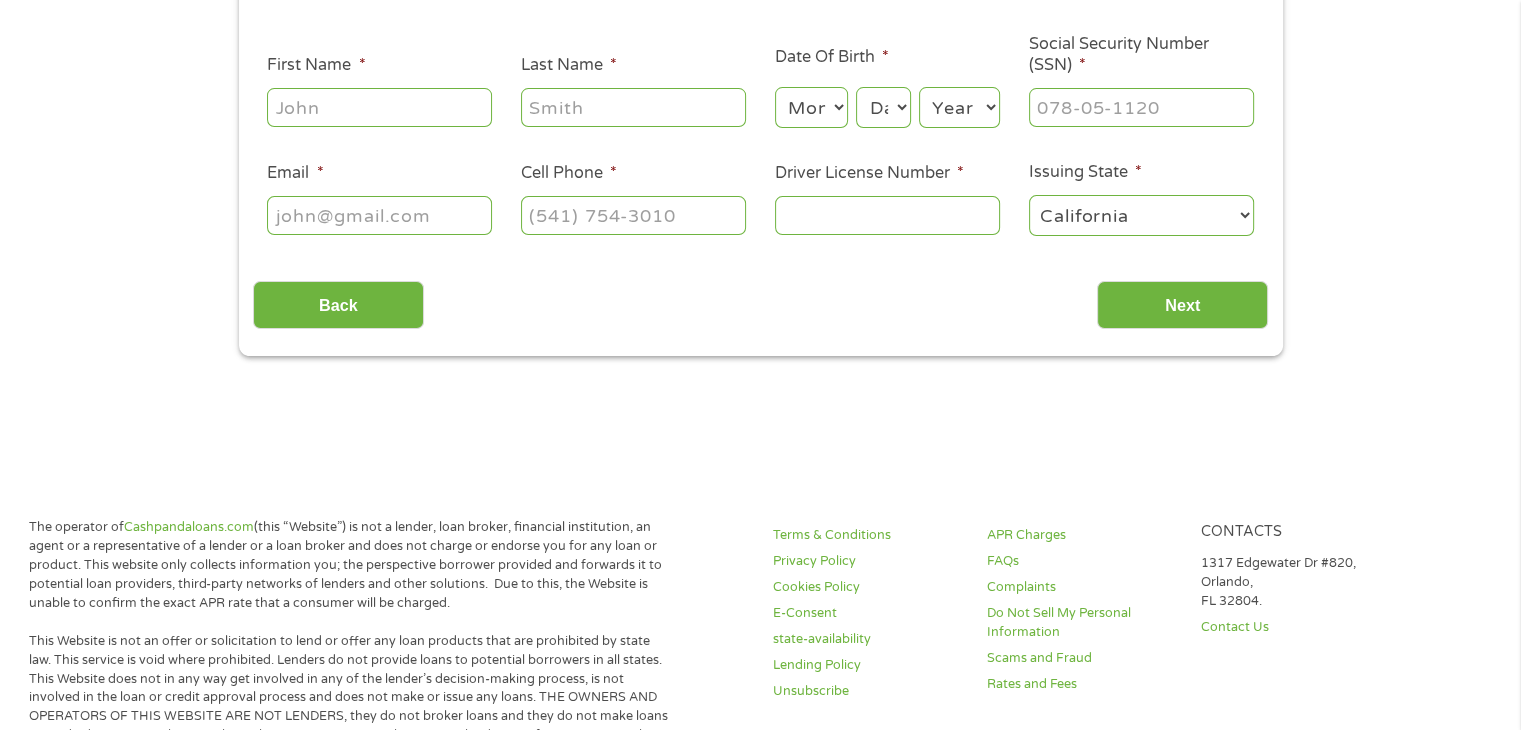 scroll, scrollTop: 8, scrollLeft: 8, axis: both 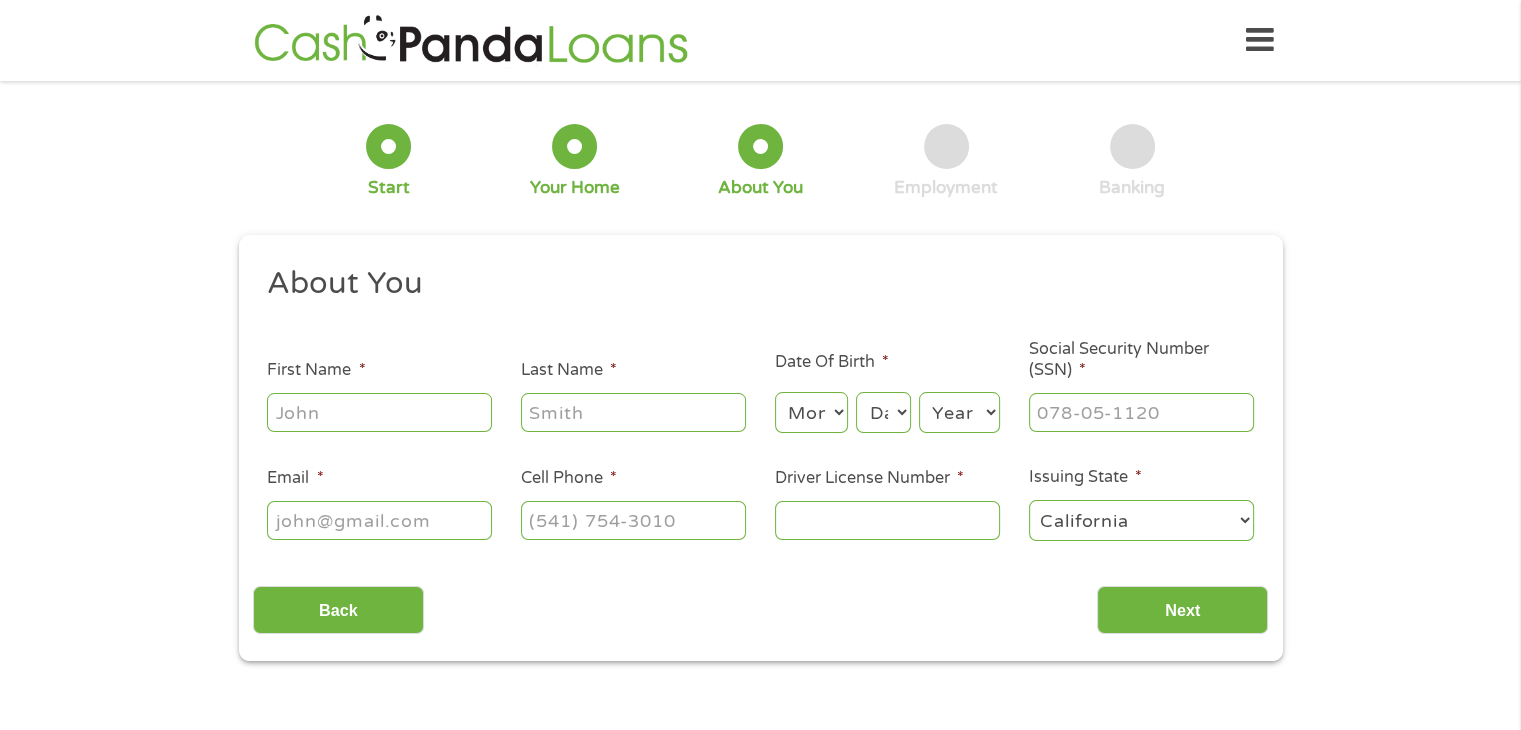 click on "First Name *" at bounding box center (379, 412) 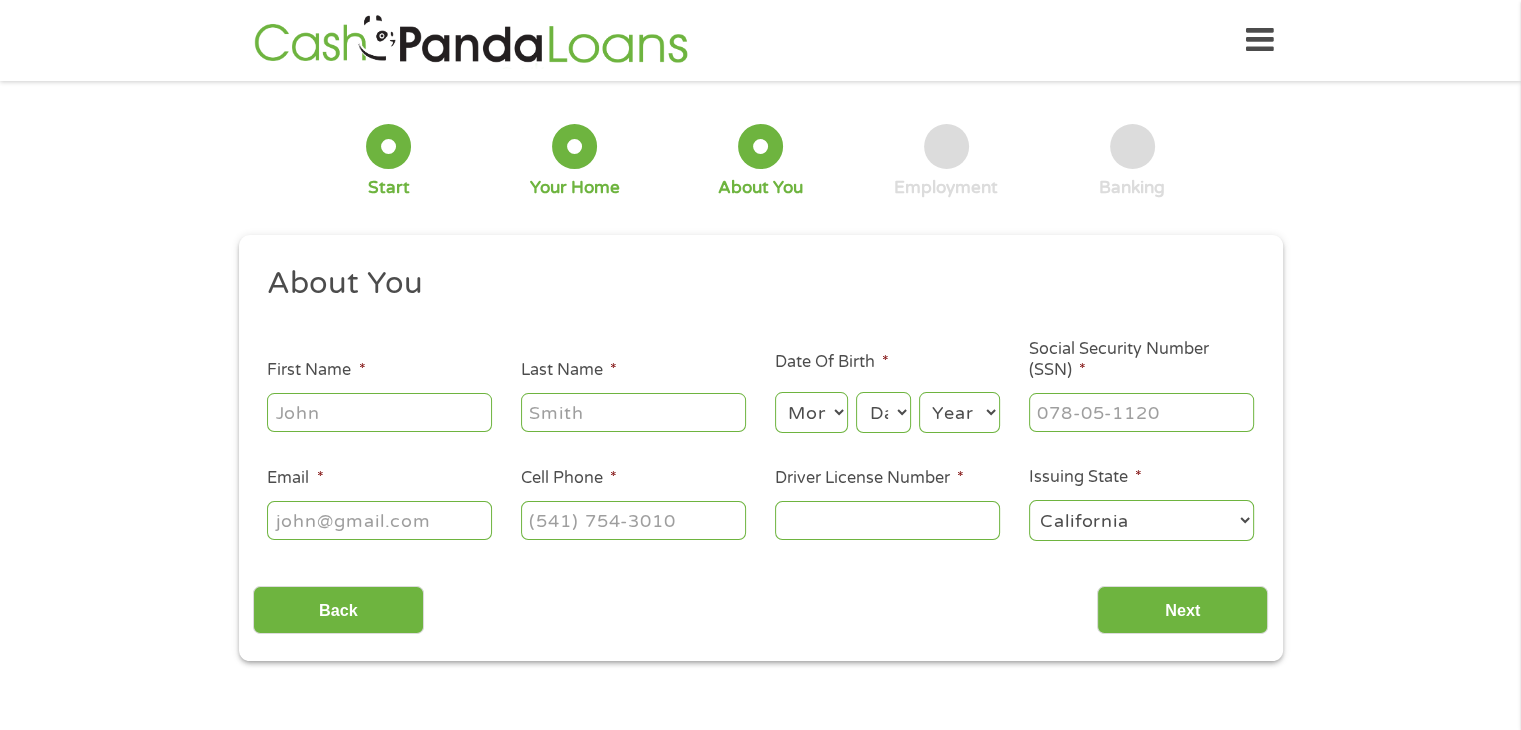 type on "[FIRST]" 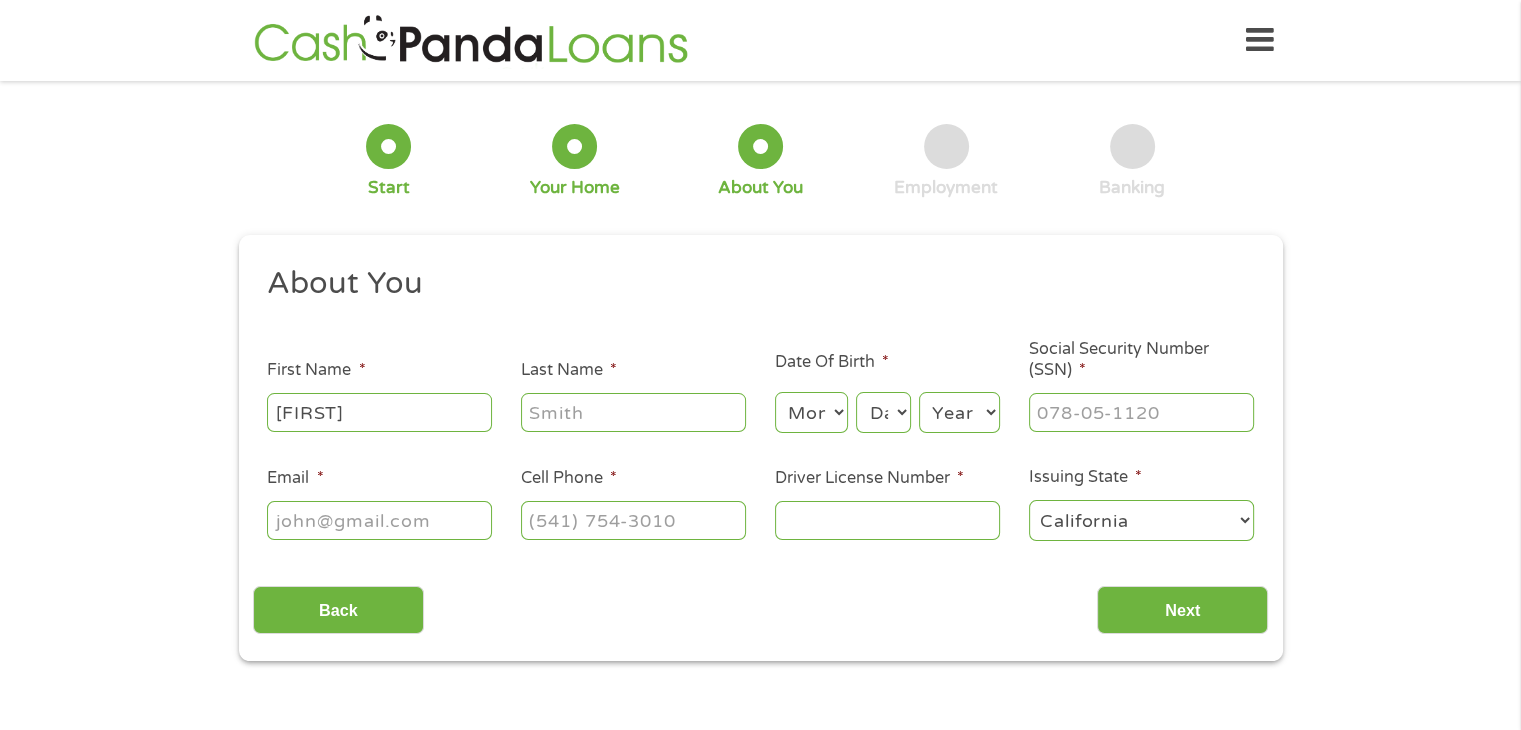 type on "[LAST]" 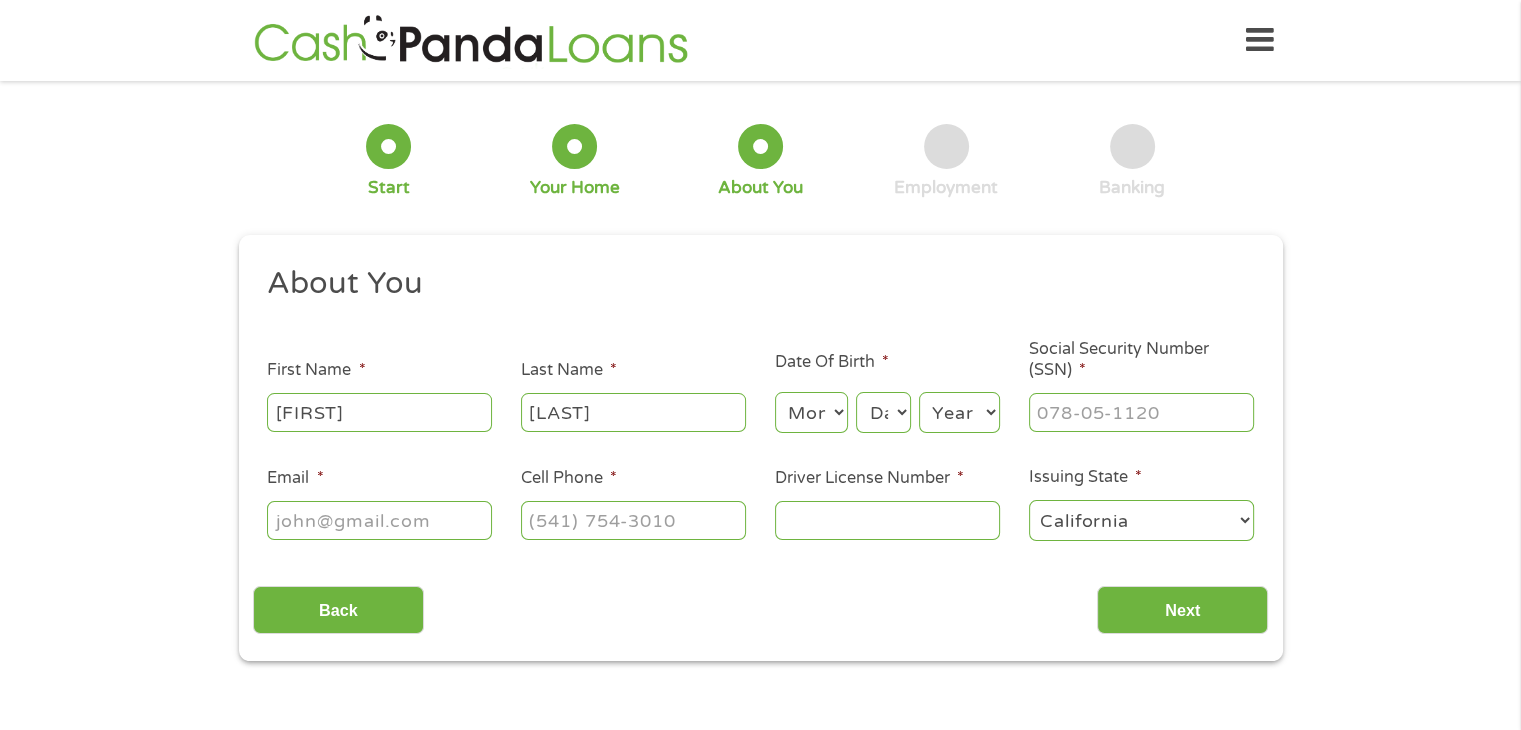 type on "bmhamilton1717@[EXAMPLE.COM]" 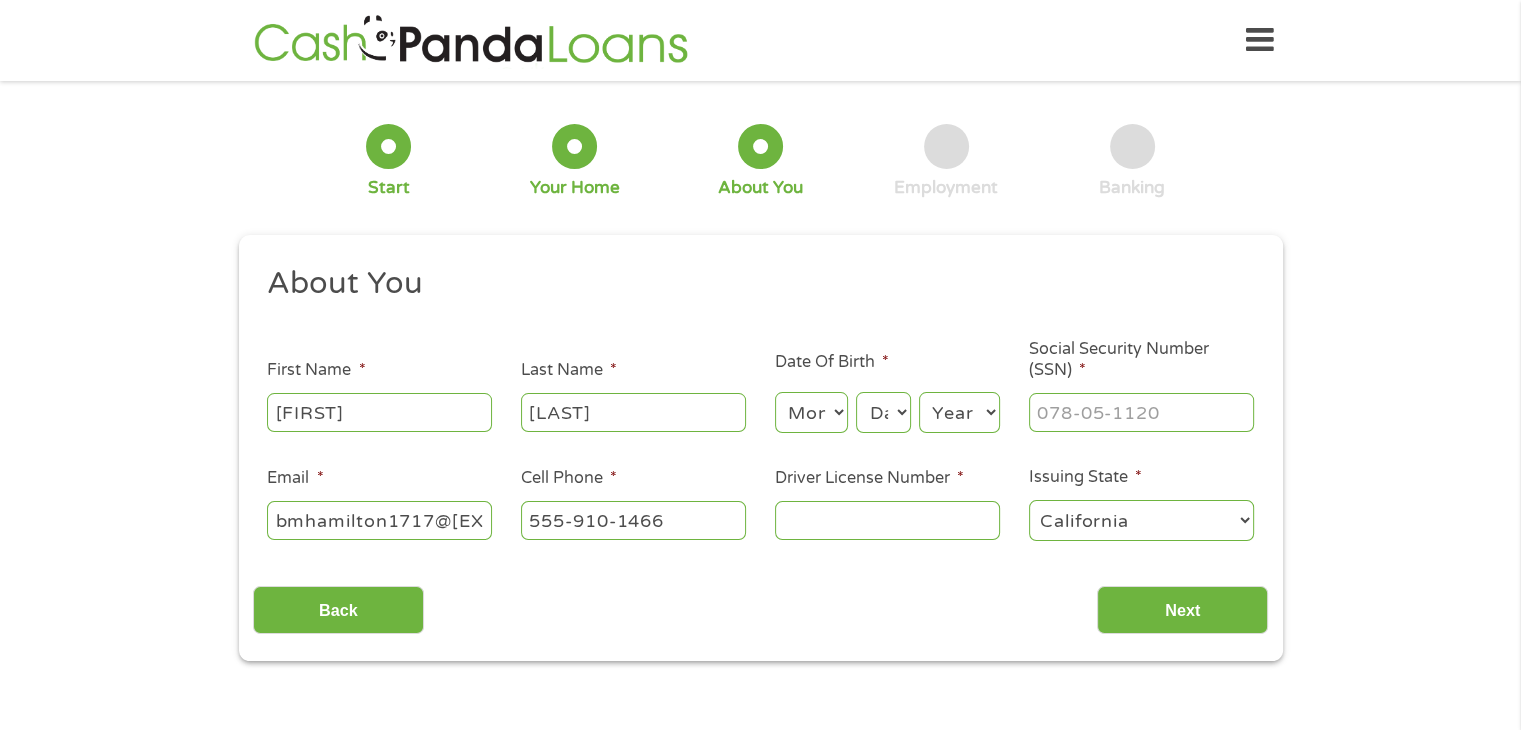 type on "(555) 910-1466" 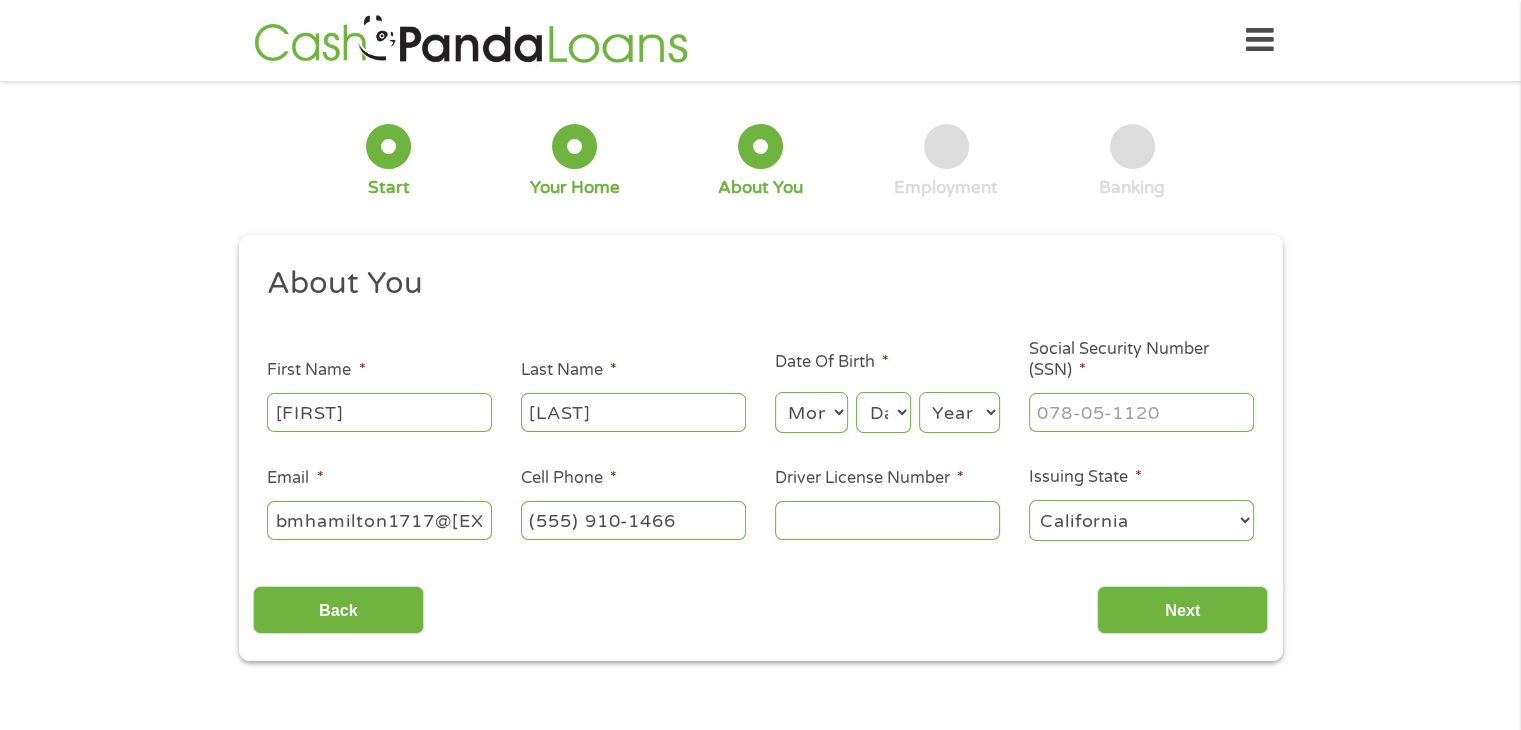 click on "Month 1 2 3 4 5 6 7 8 9 10 11 12" at bounding box center (811, 412) 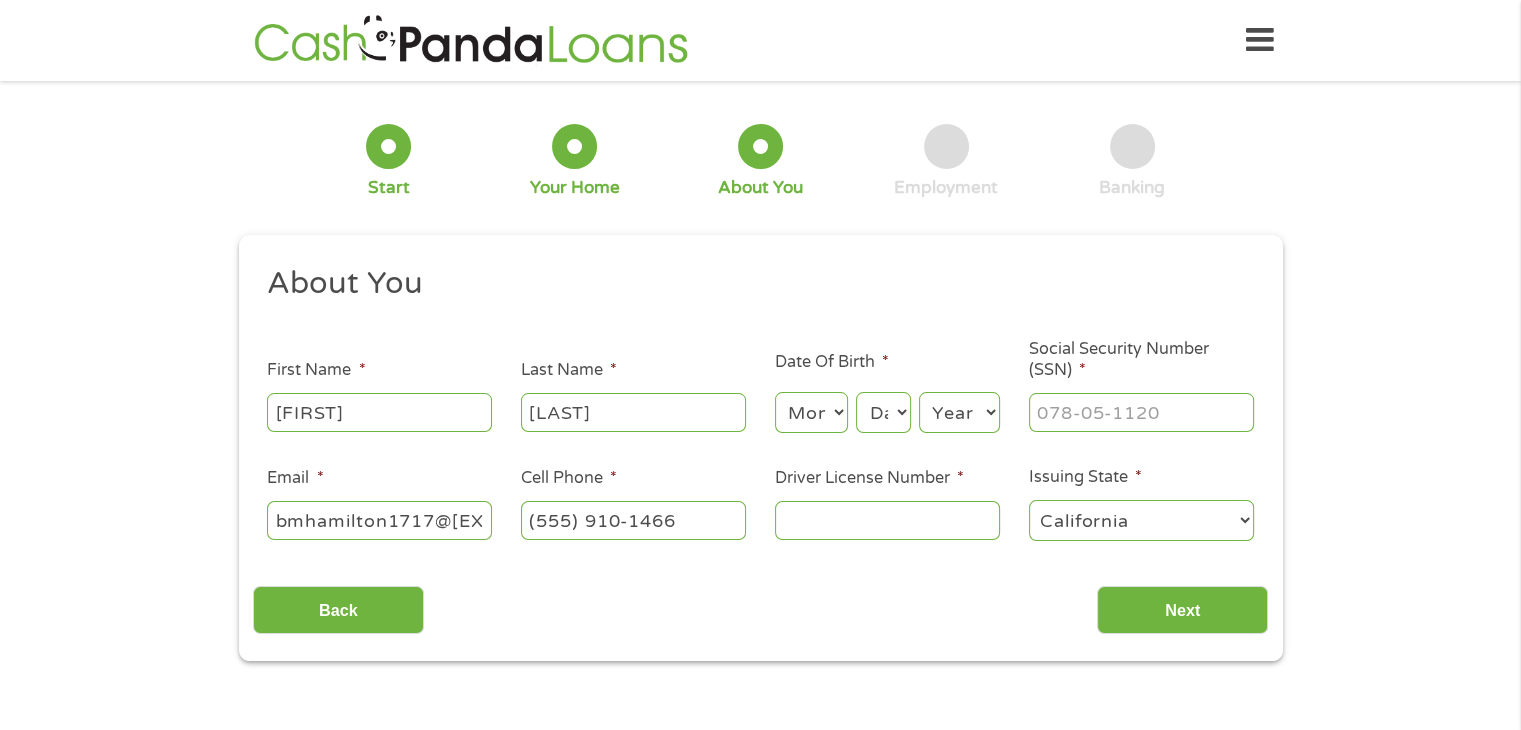 select on "5" 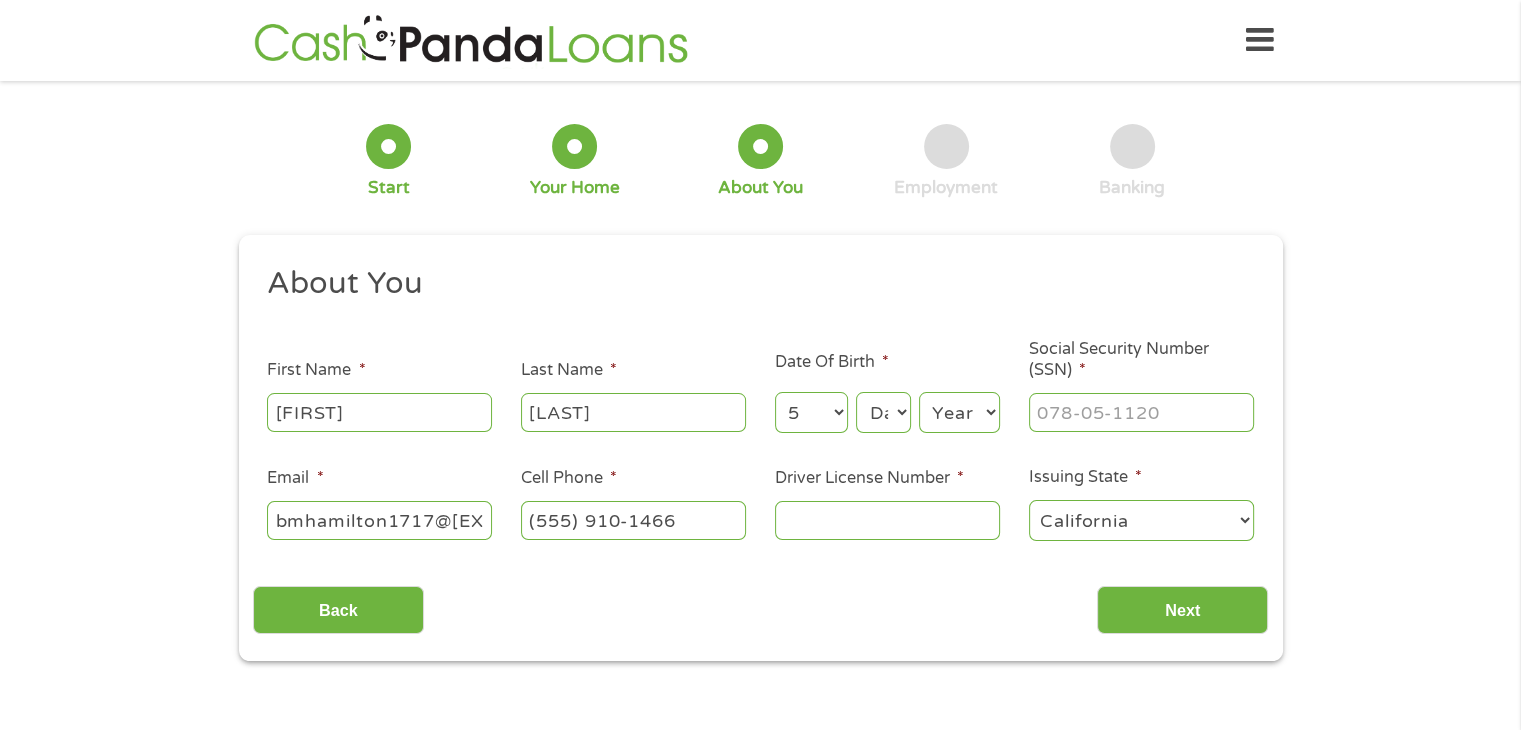 click on "Month 1 2 3 4 5 6 7 8 9 10 11 12" at bounding box center [811, 412] 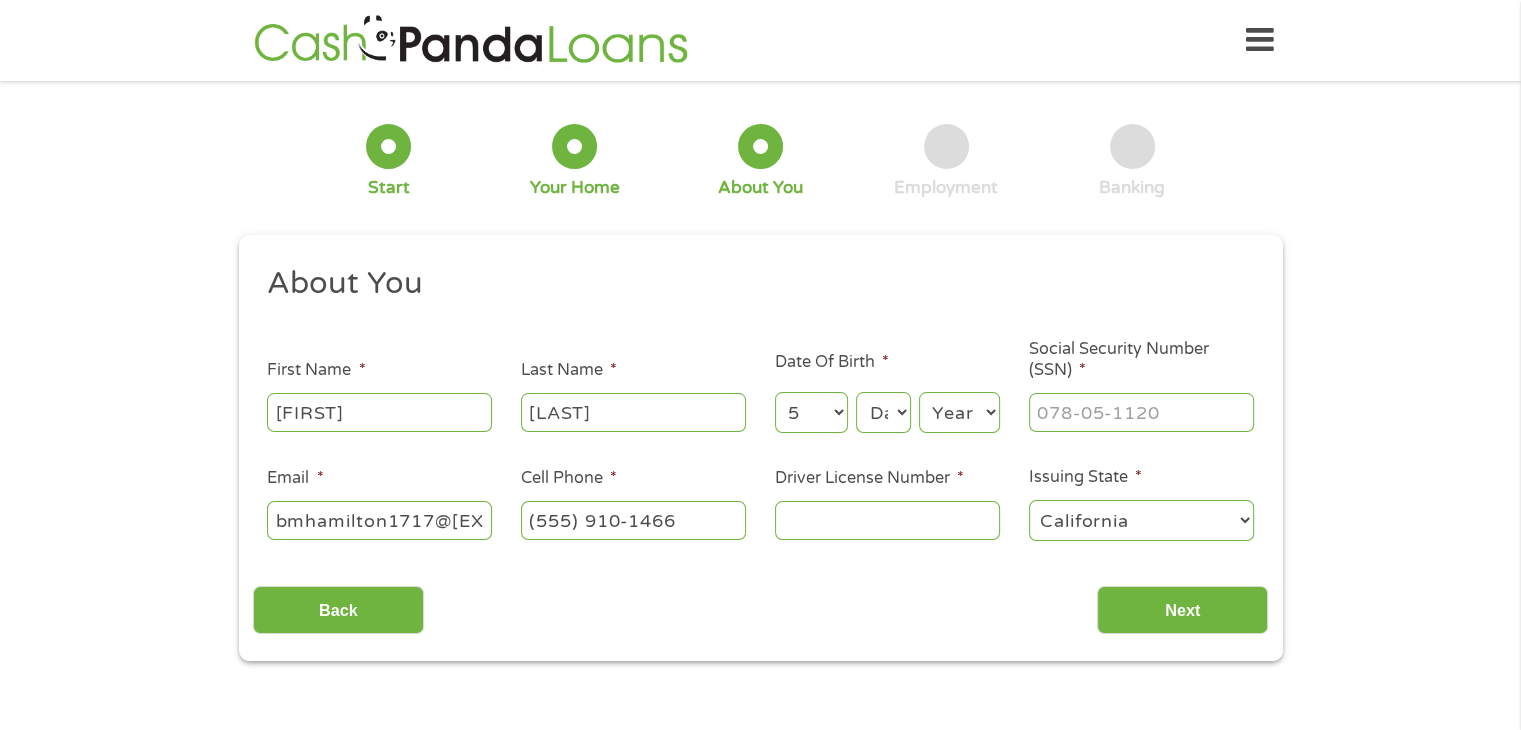 select on "9" 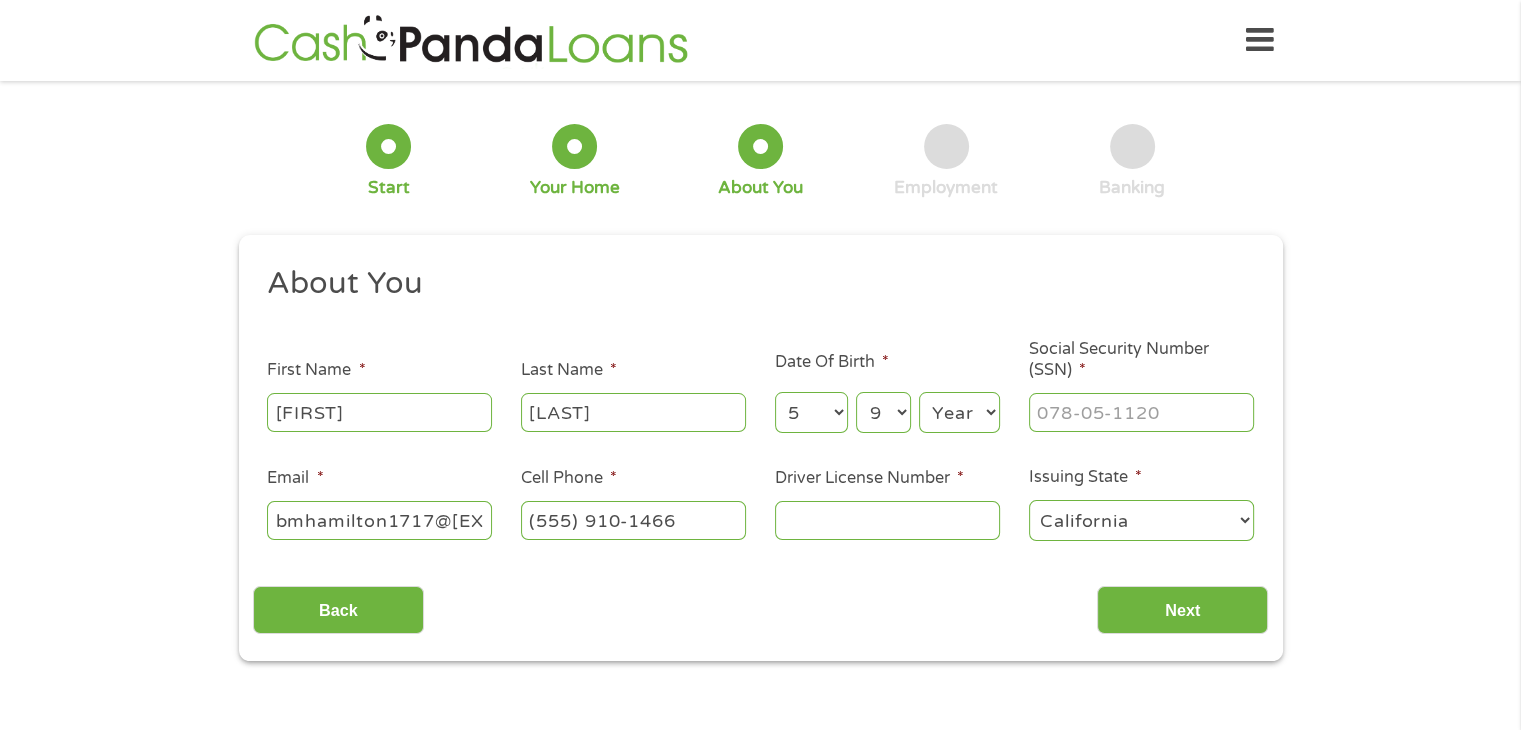 click on "Day 1 2 3 4 5 6 7 8 9 10 11 12 13 14 15 16 17 18 19 20 21 22 23 24 25 26 27 28 29 30 31" at bounding box center (883, 412) 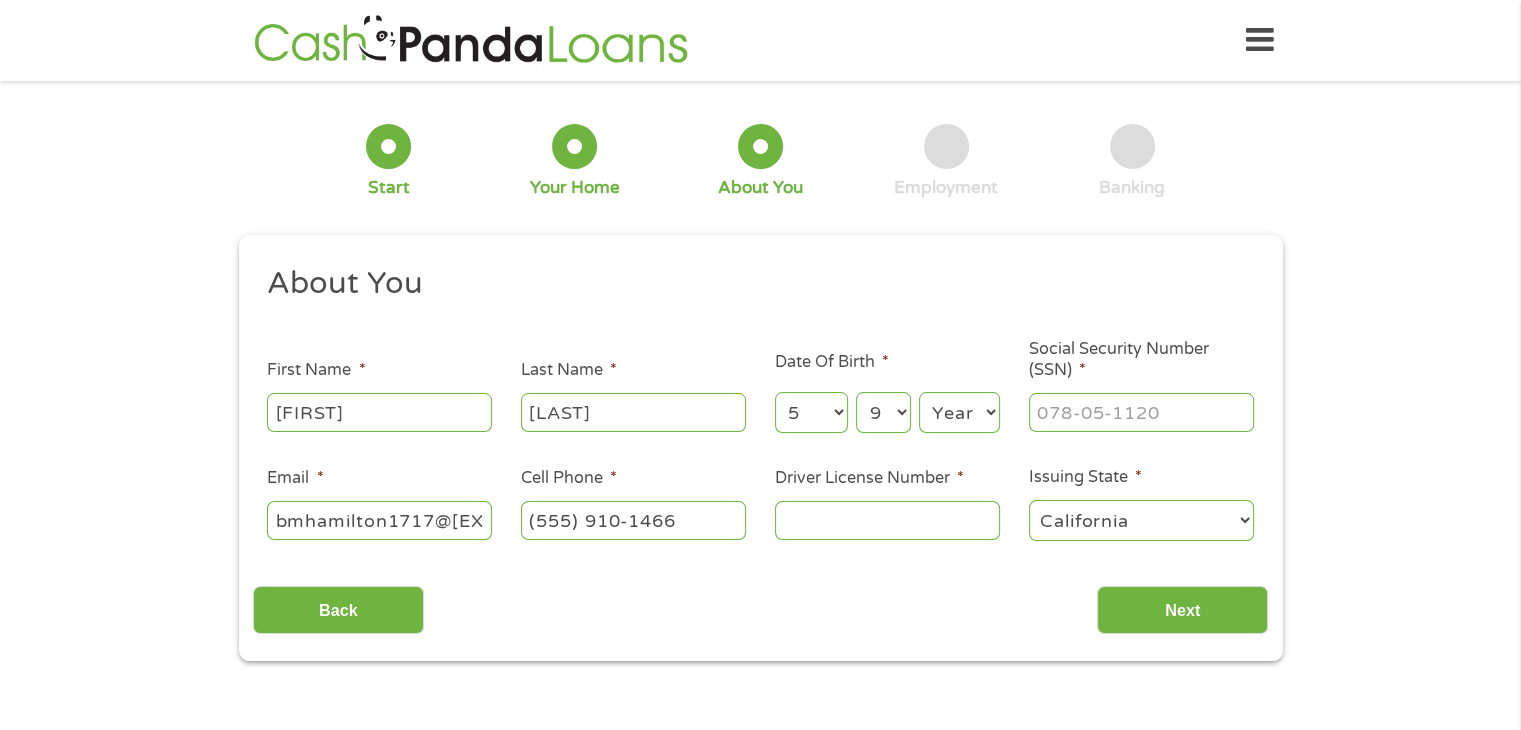 select on "1991" 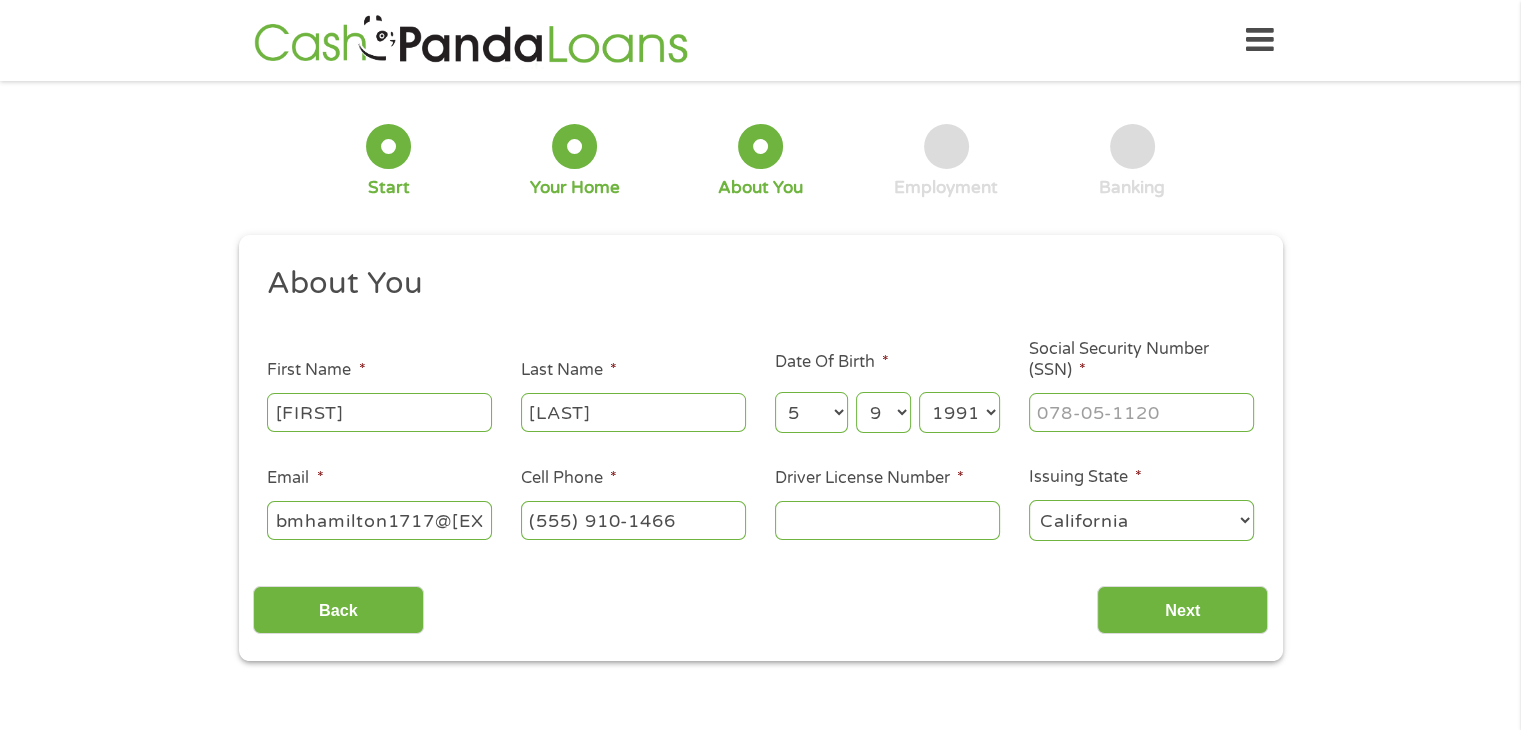 click on "Year 2007 2006 2005 2004 2003 2002 2001 2000 1999 1998 1997 1996 1995 1994 1993 1992 1991 1990 1989 1988 1987 1986 1985 1984 1983 1982 1981 1980 1979 1978 1977 1976 1975 1974 1973 1972 1971 1970 1969 1968 1967 1966 1965 1964 1963 1962 1961 1960 1959 1958 1957 1956 1955 1954 1953 1952 1951 1950 1949 1948 1947 1946 1945 1944 1943 1942 1941 1940 1939 1938 1937 1936 1935 1934 1933 1932 1931 1930 1929 1928 1927 1926 1925 1924 1923 1922 1921 1920" at bounding box center [959, 412] 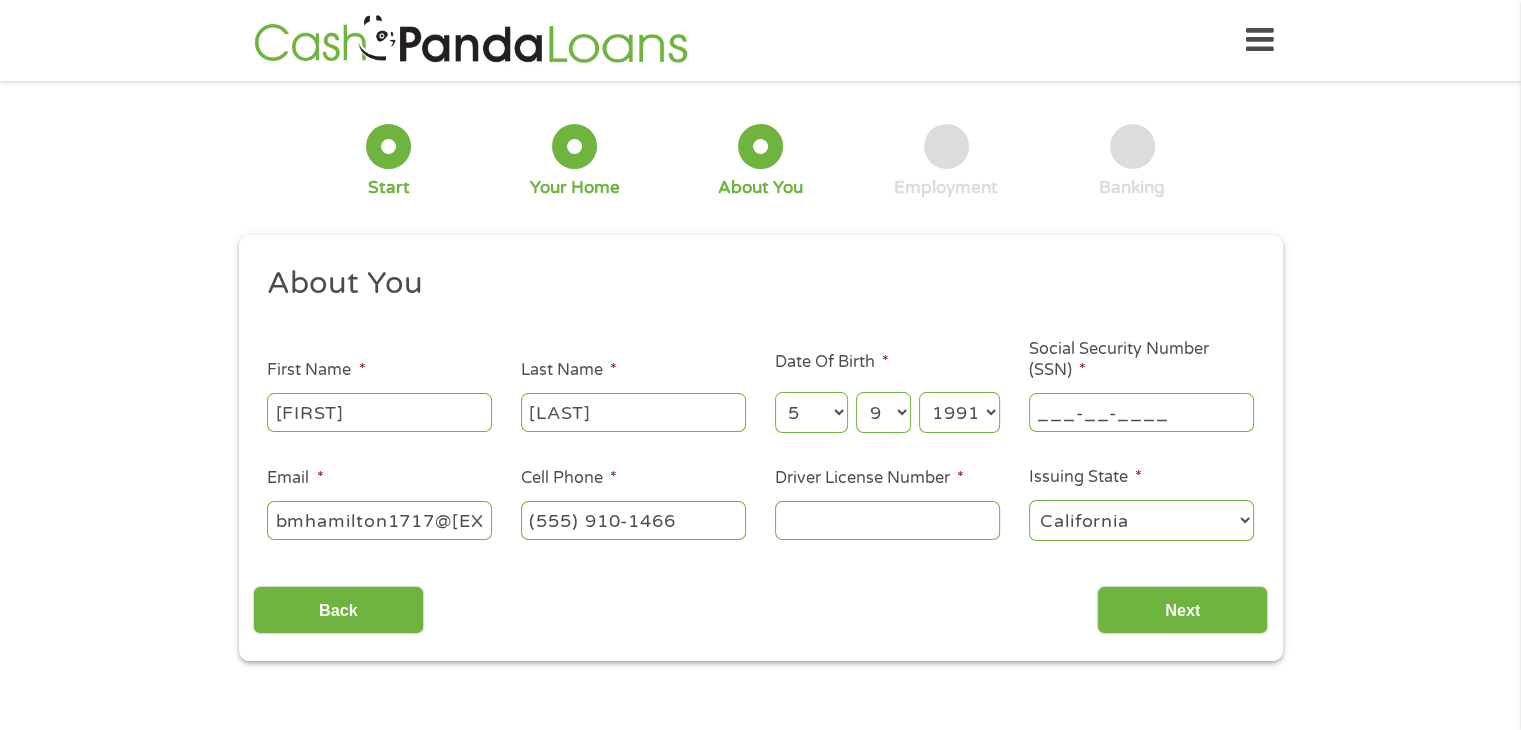 click on "___-__-____" at bounding box center (1141, 412) 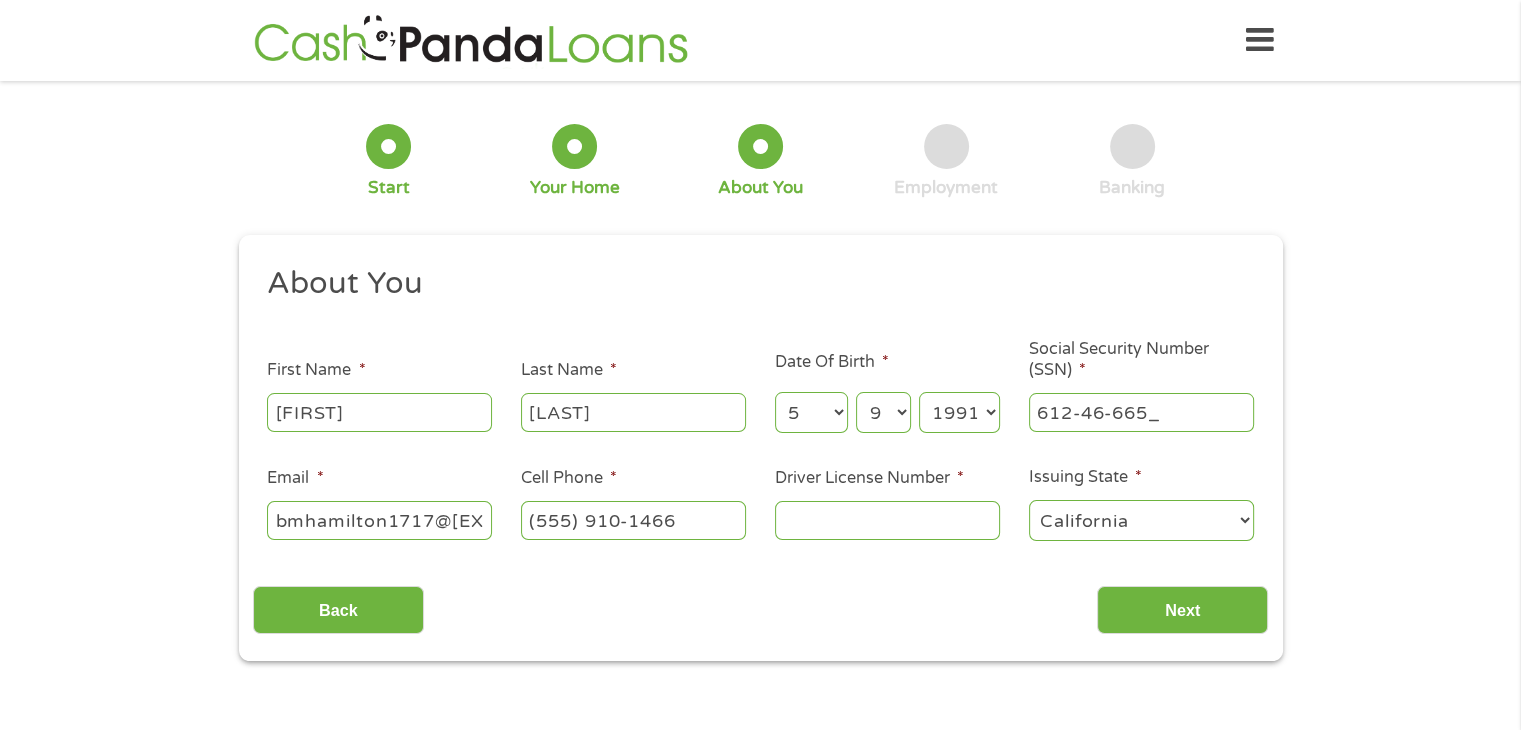 type on "612-46-6657" 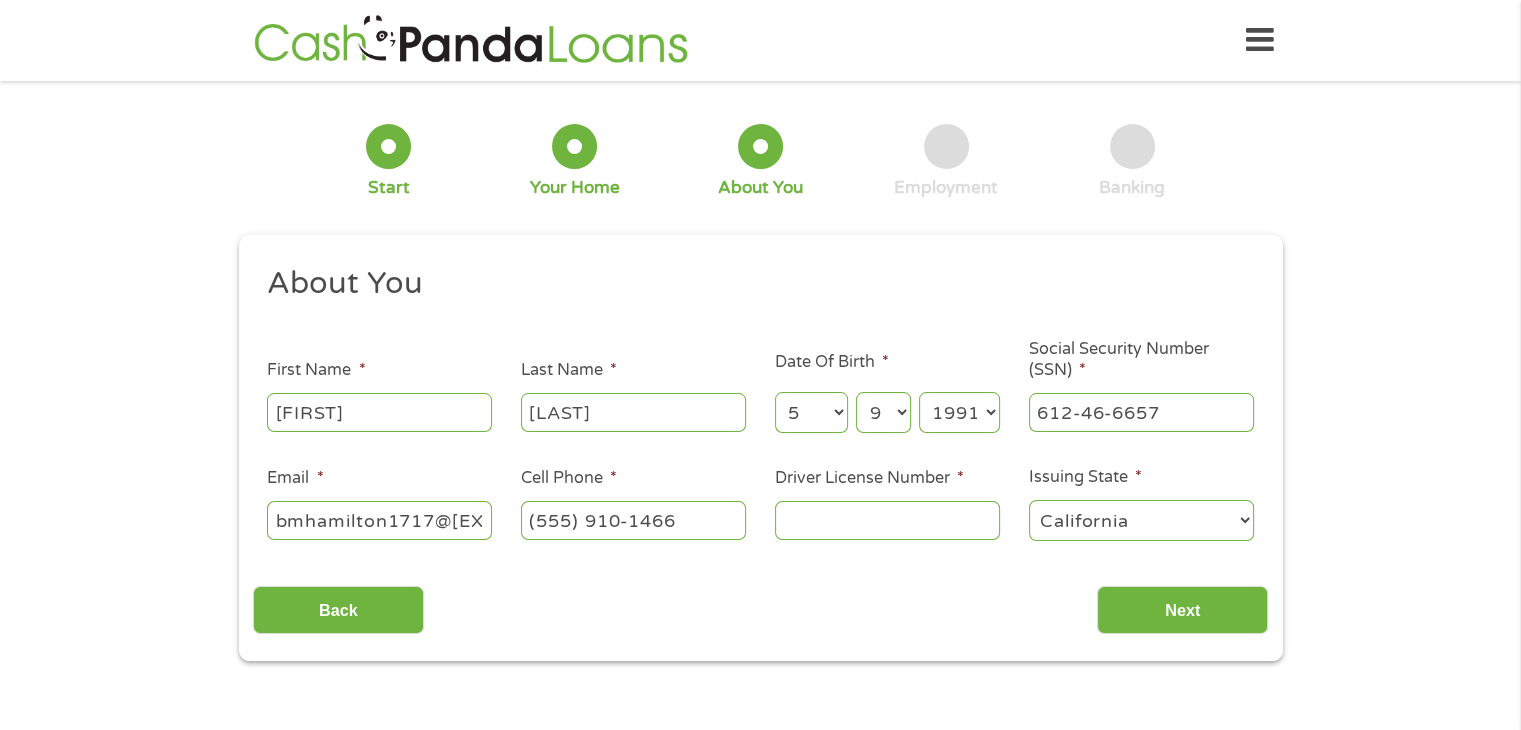 click on "Driver License Number *" at bounding box center (887, 520) 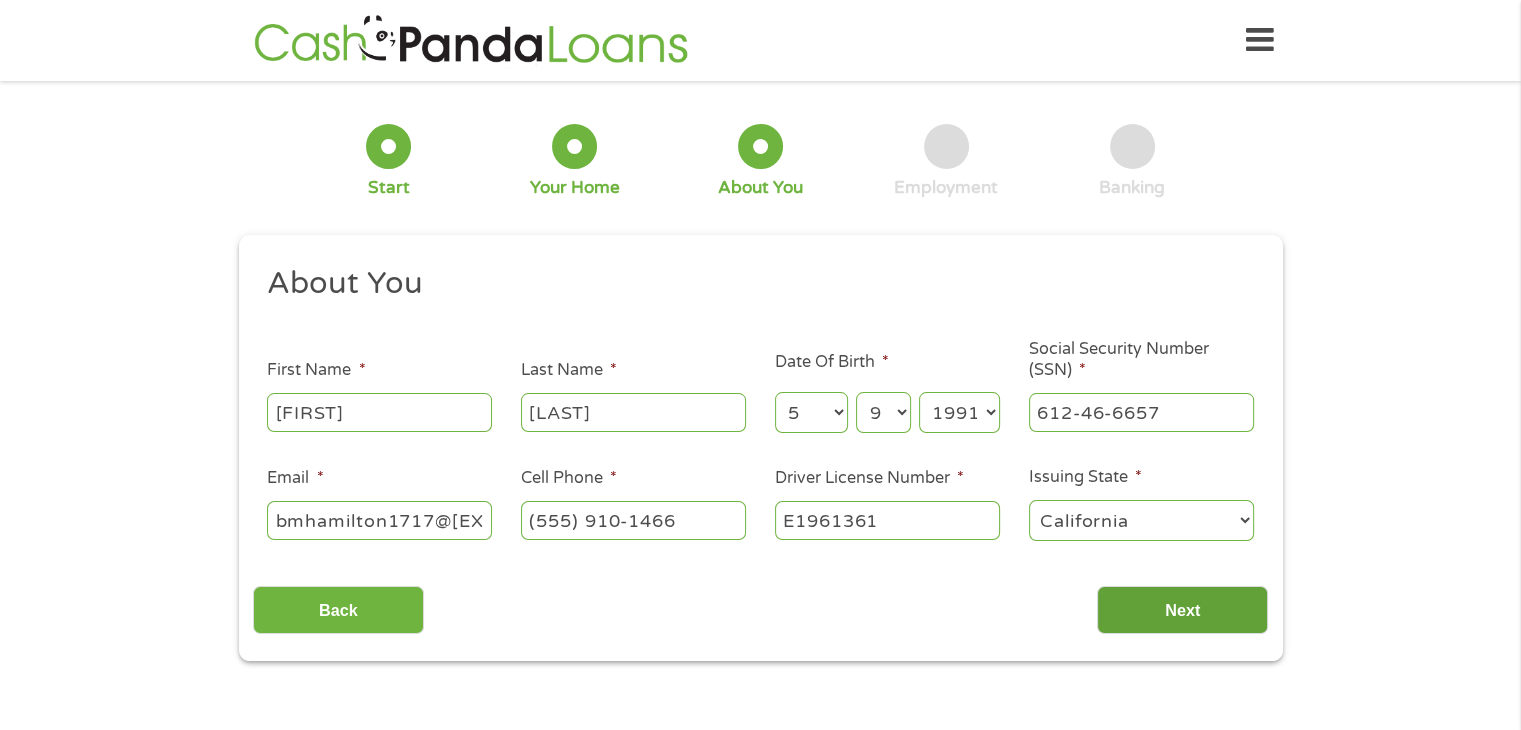 type on "E1961361" 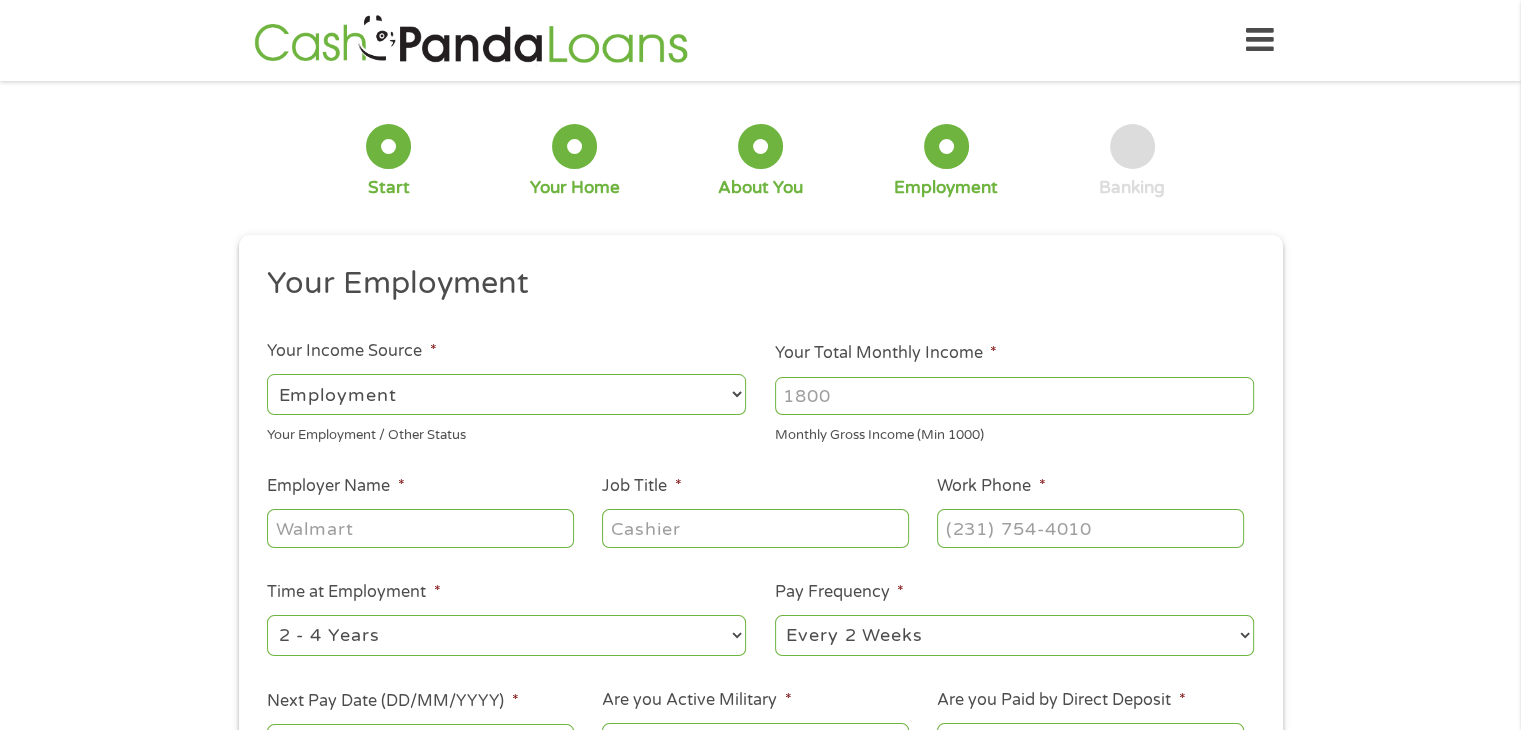 scroll, scrollTop: 8, scrollLeft: 8, axis: both 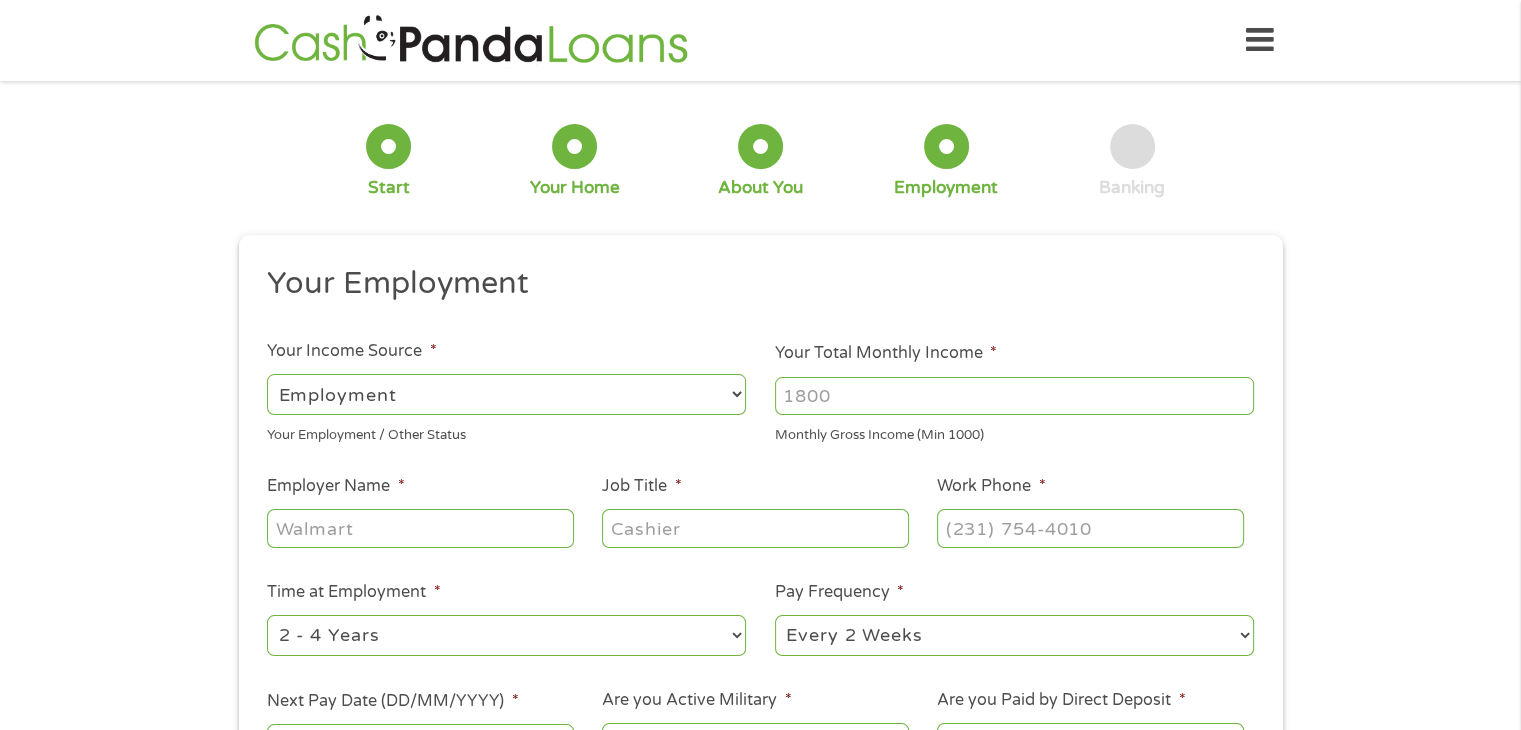 click on "Your Total Monthly Income *" at bounding box center [1014, 396] 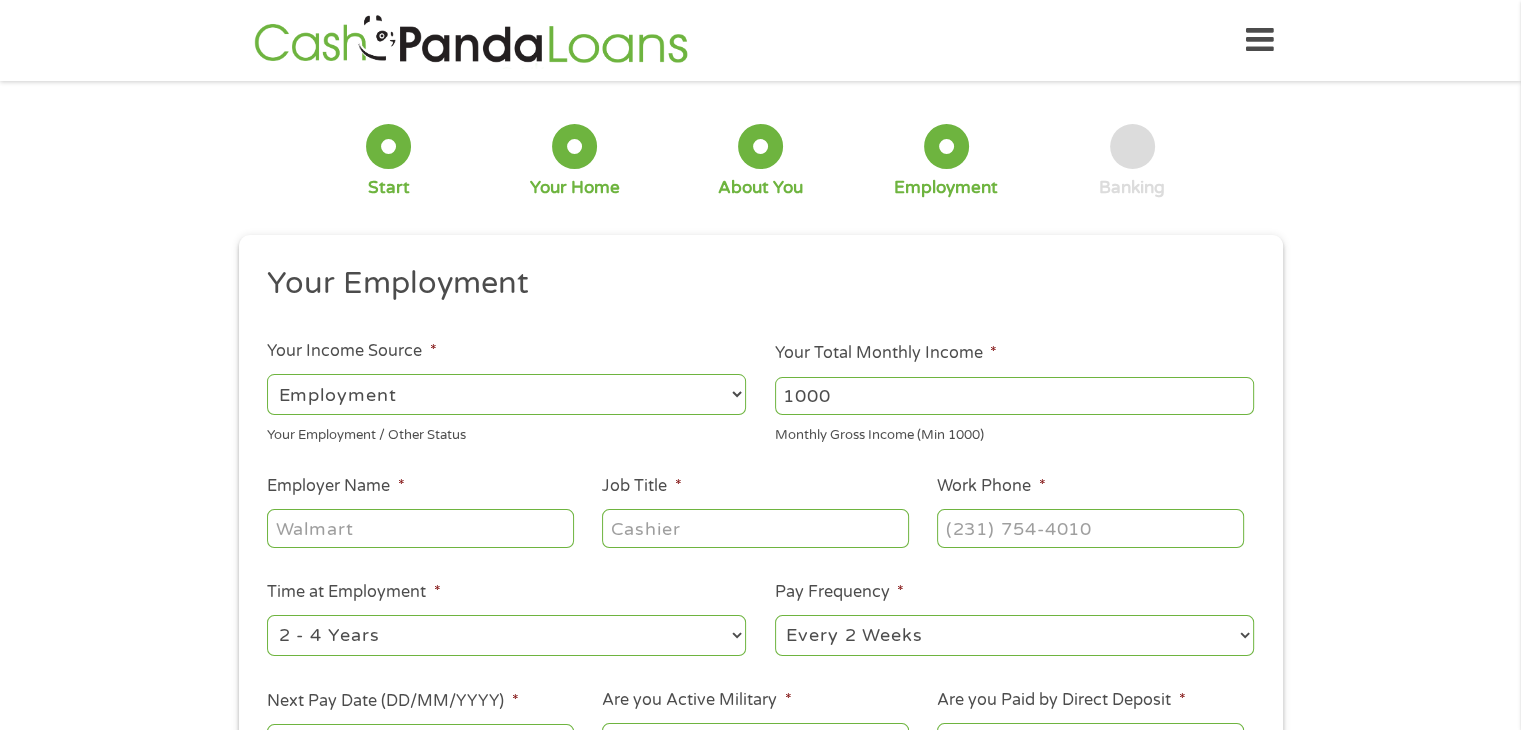 click on "1000" at bounding box center (1014, 396) 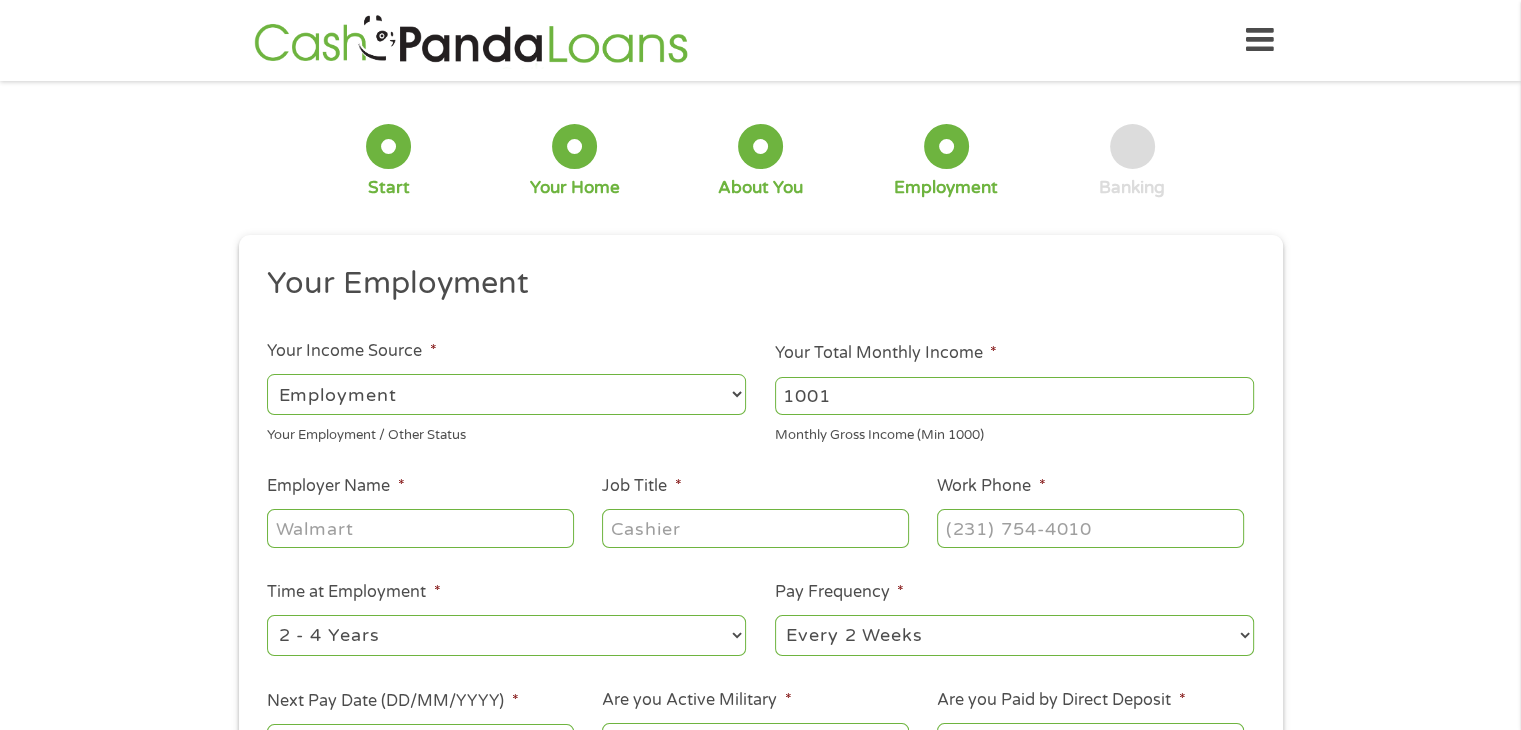 click on "1001" at bounding box center (1014, 396) 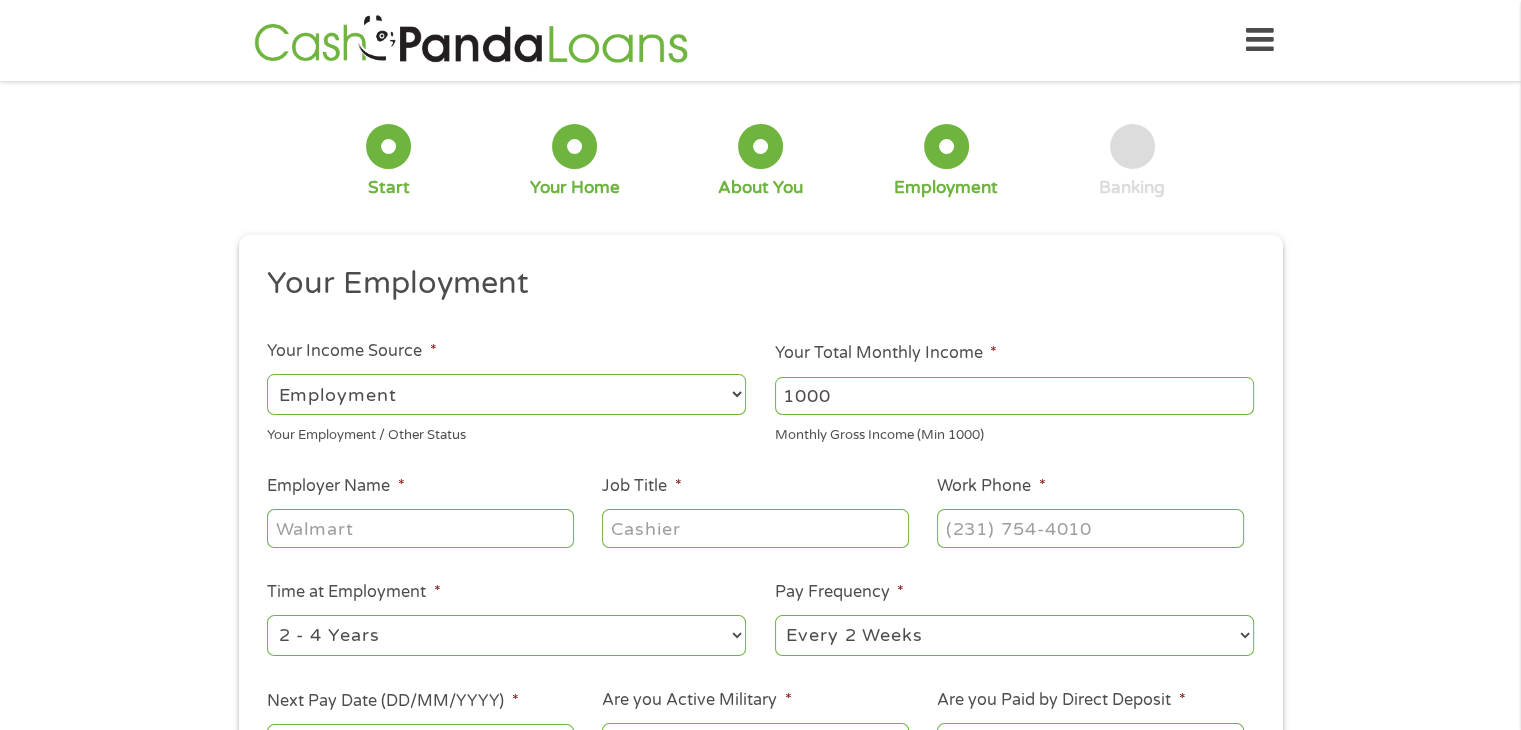 type on "1000" 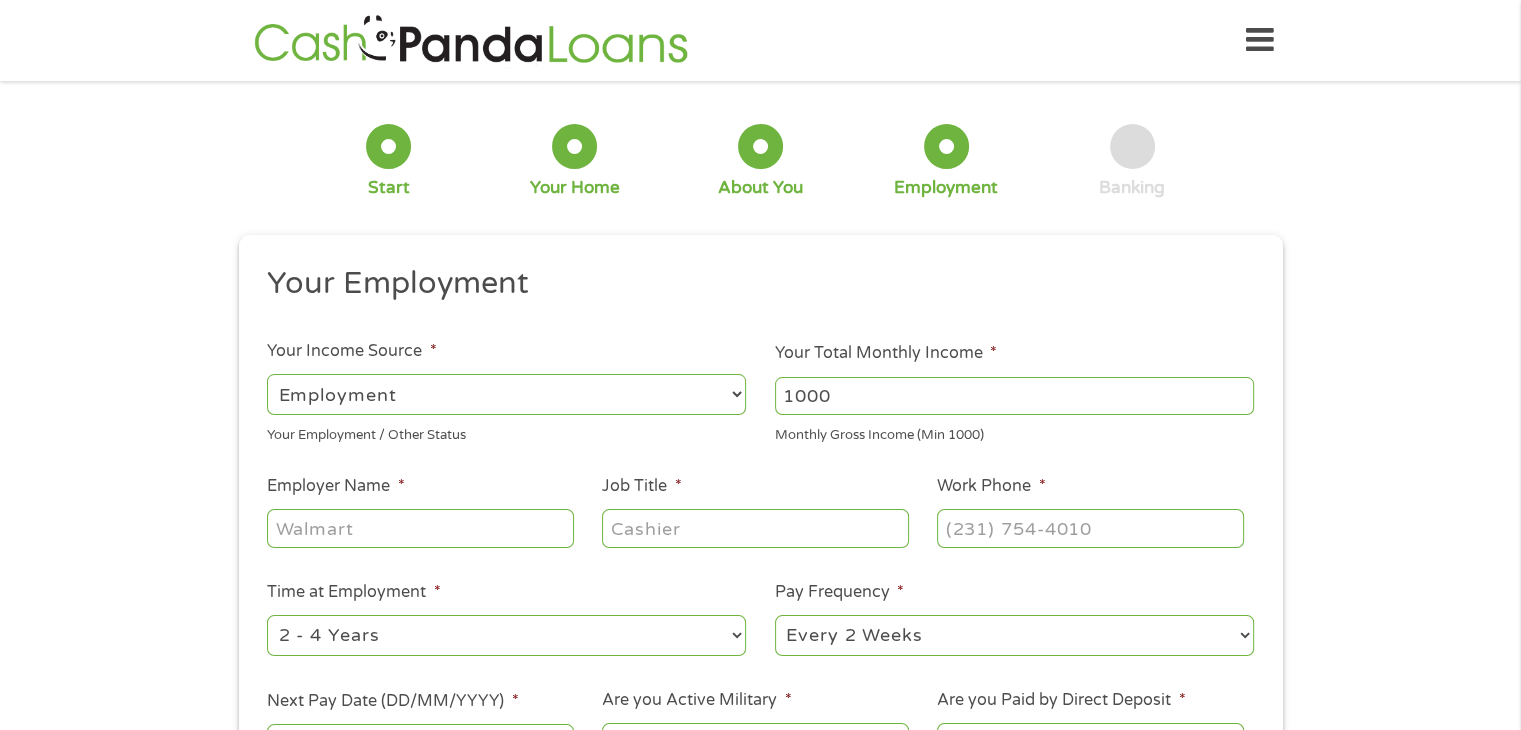 click on "1000" at bounding box center [1014, 396] 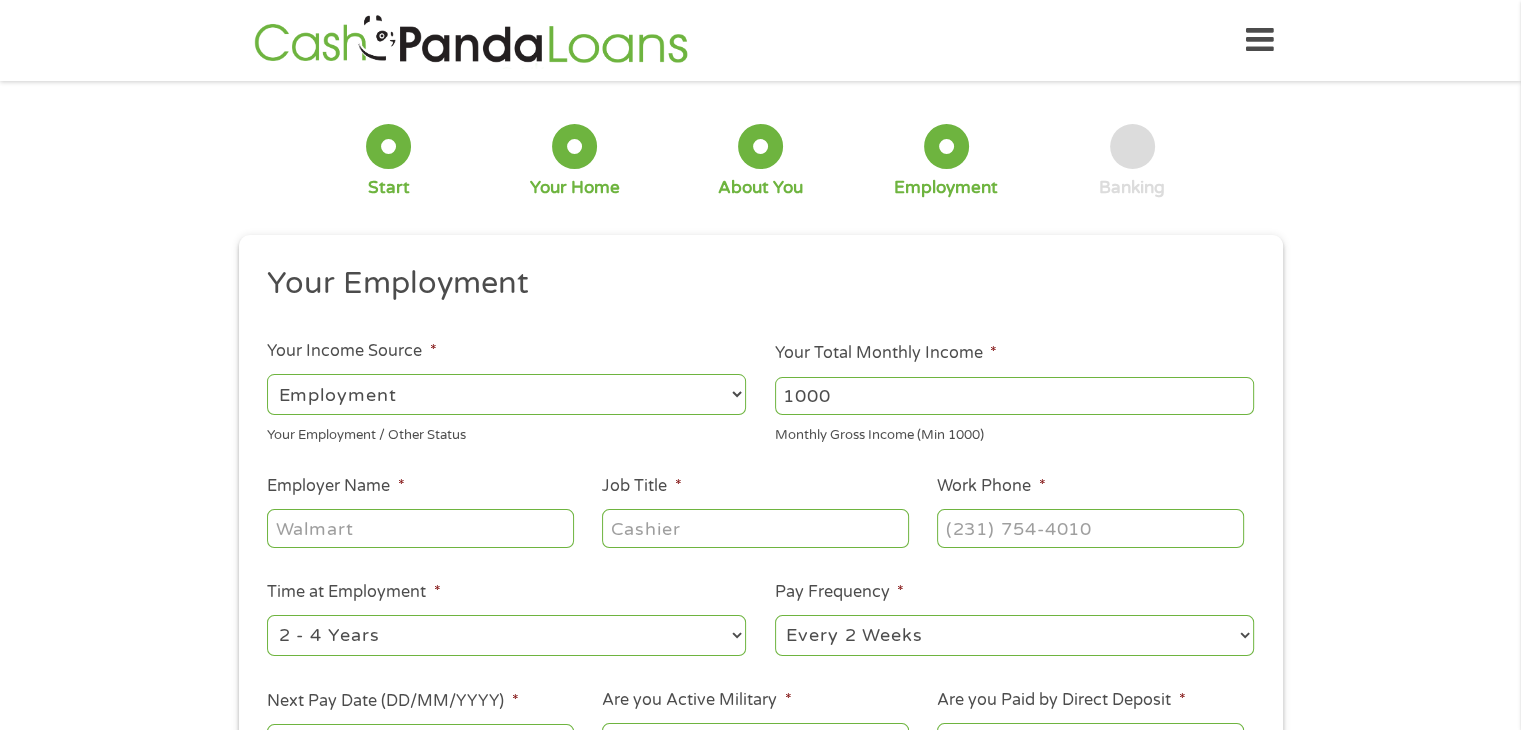 click on "1000" at bounding box center (1014, 396) 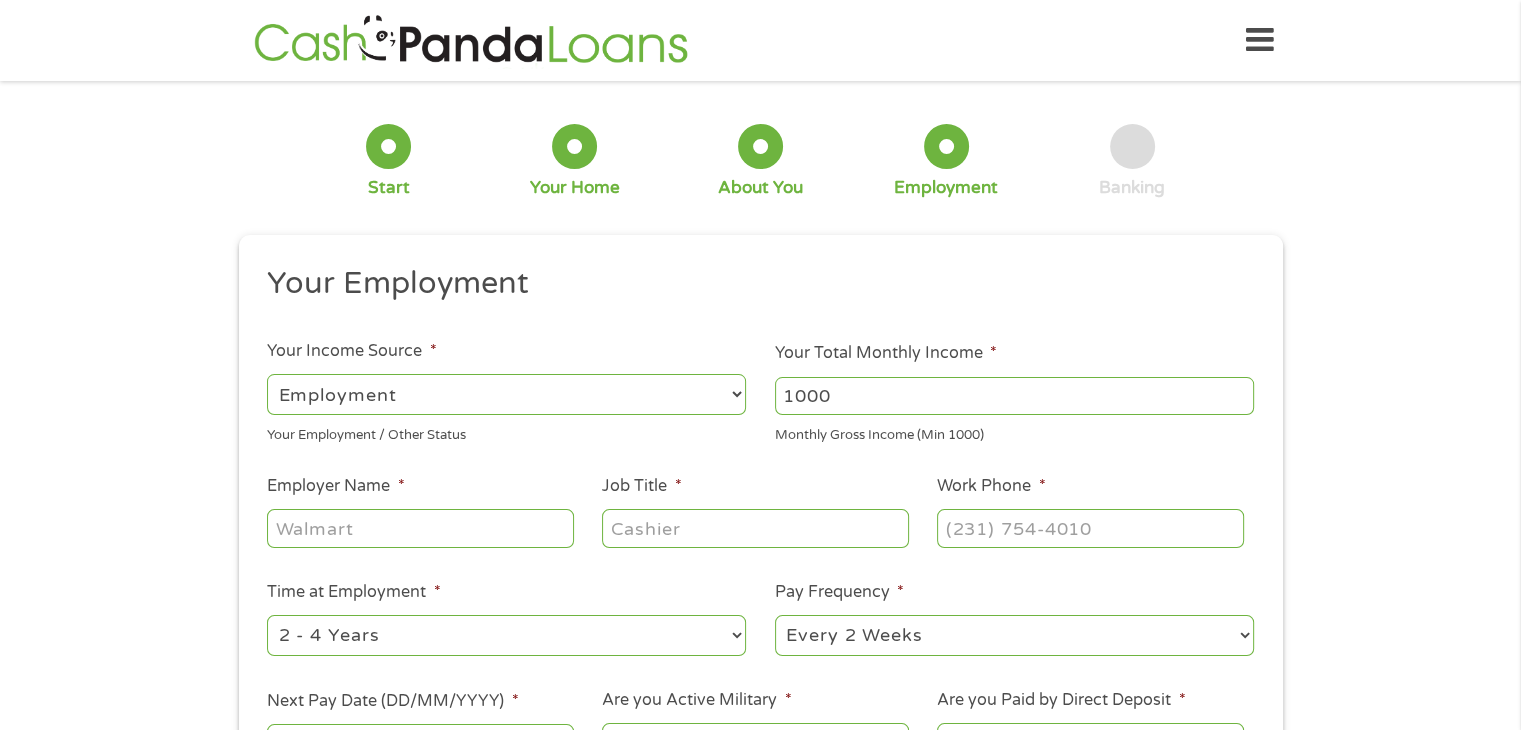 drag, startPoint x: 935, startPoint y: 393, endPoint x: 775, endPoint y: 385, distance: 160.19987 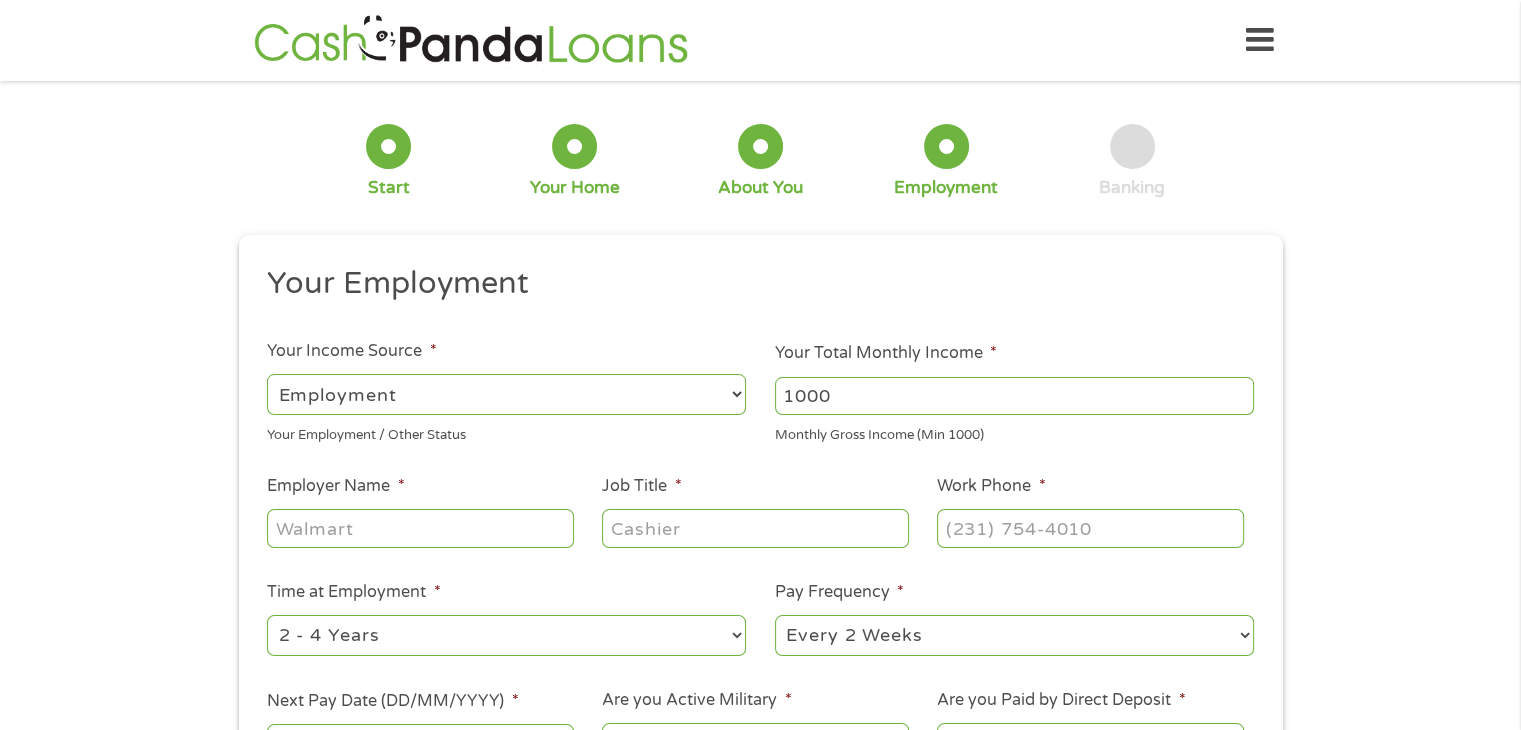 click on "1000" at bounding box center [1014, 396] 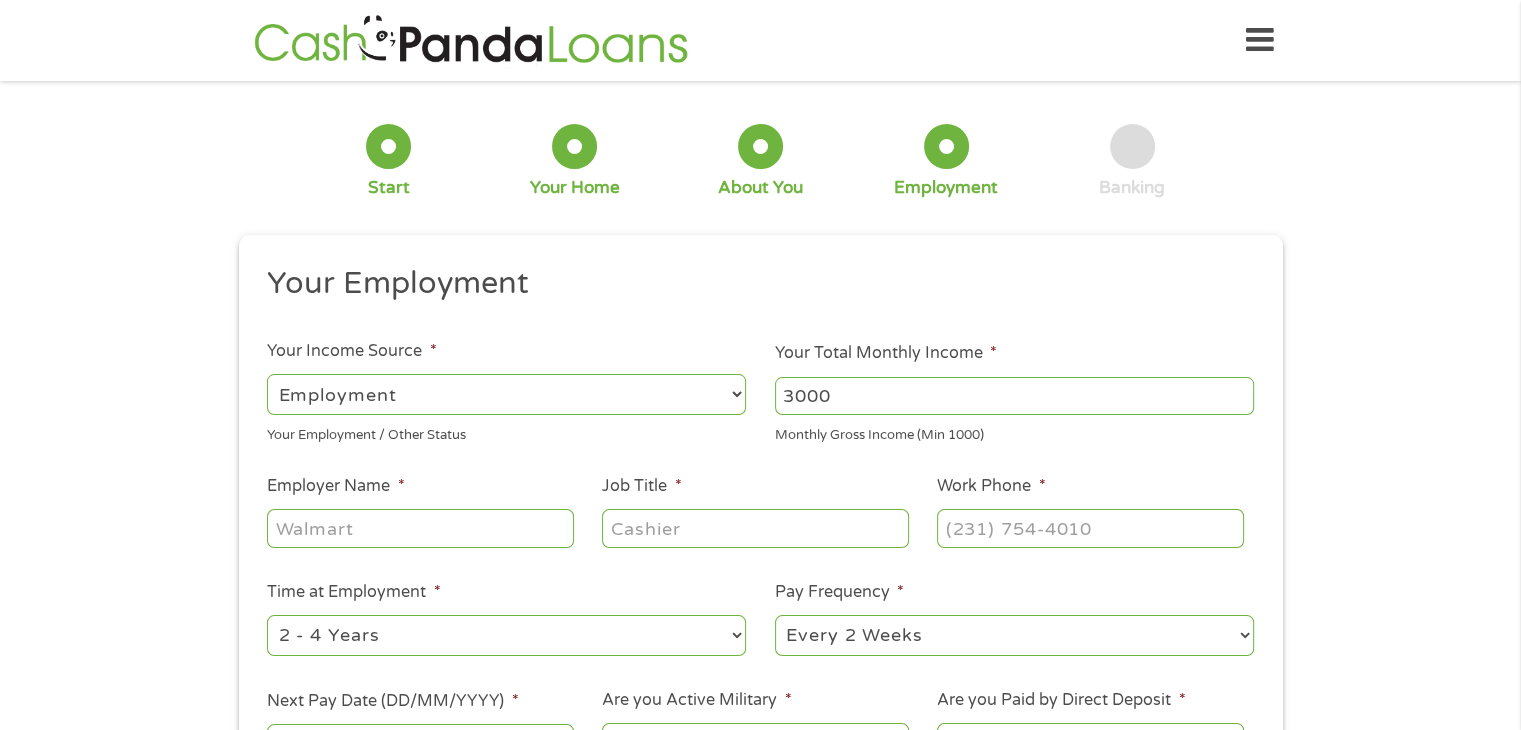 type on "3000" 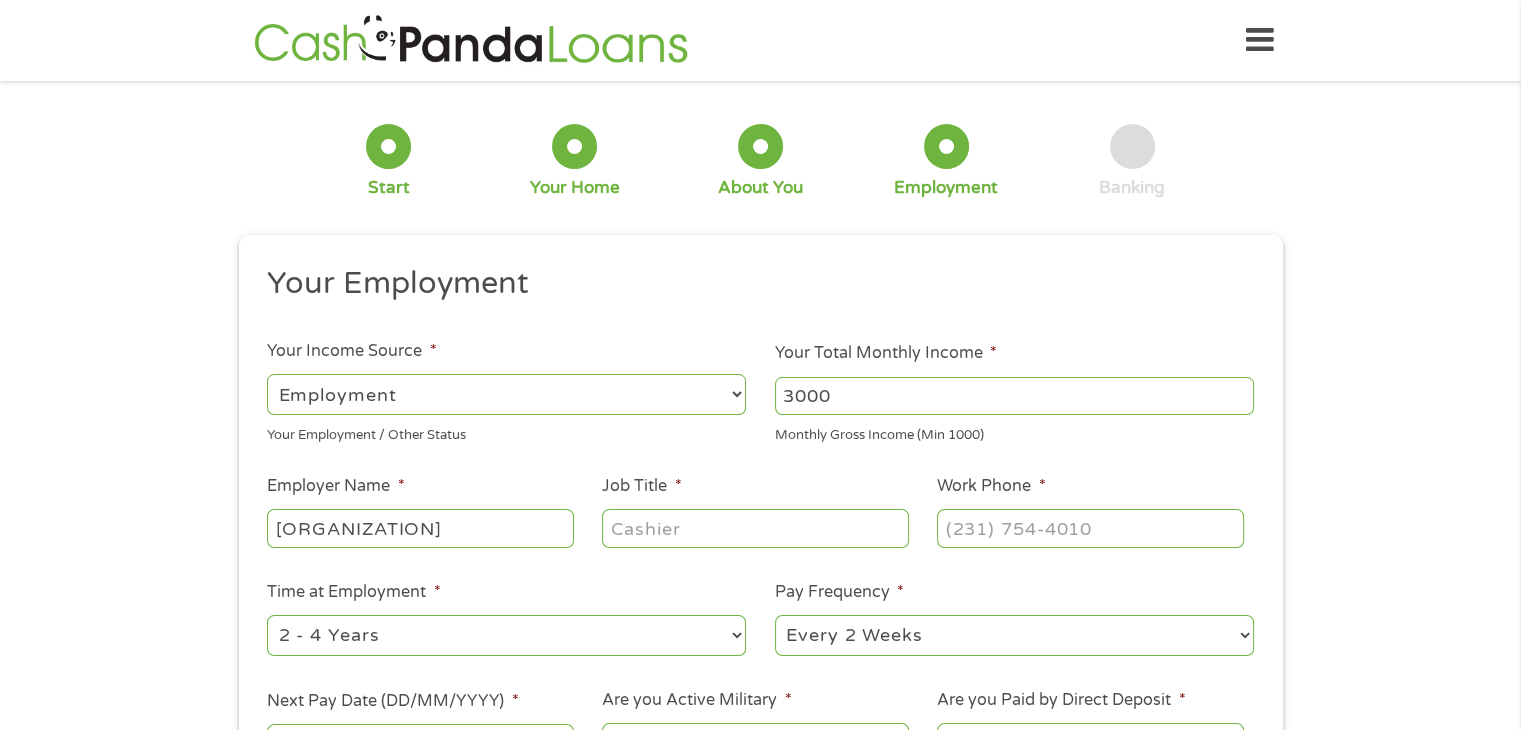 type on "[ORGANIZATION]" 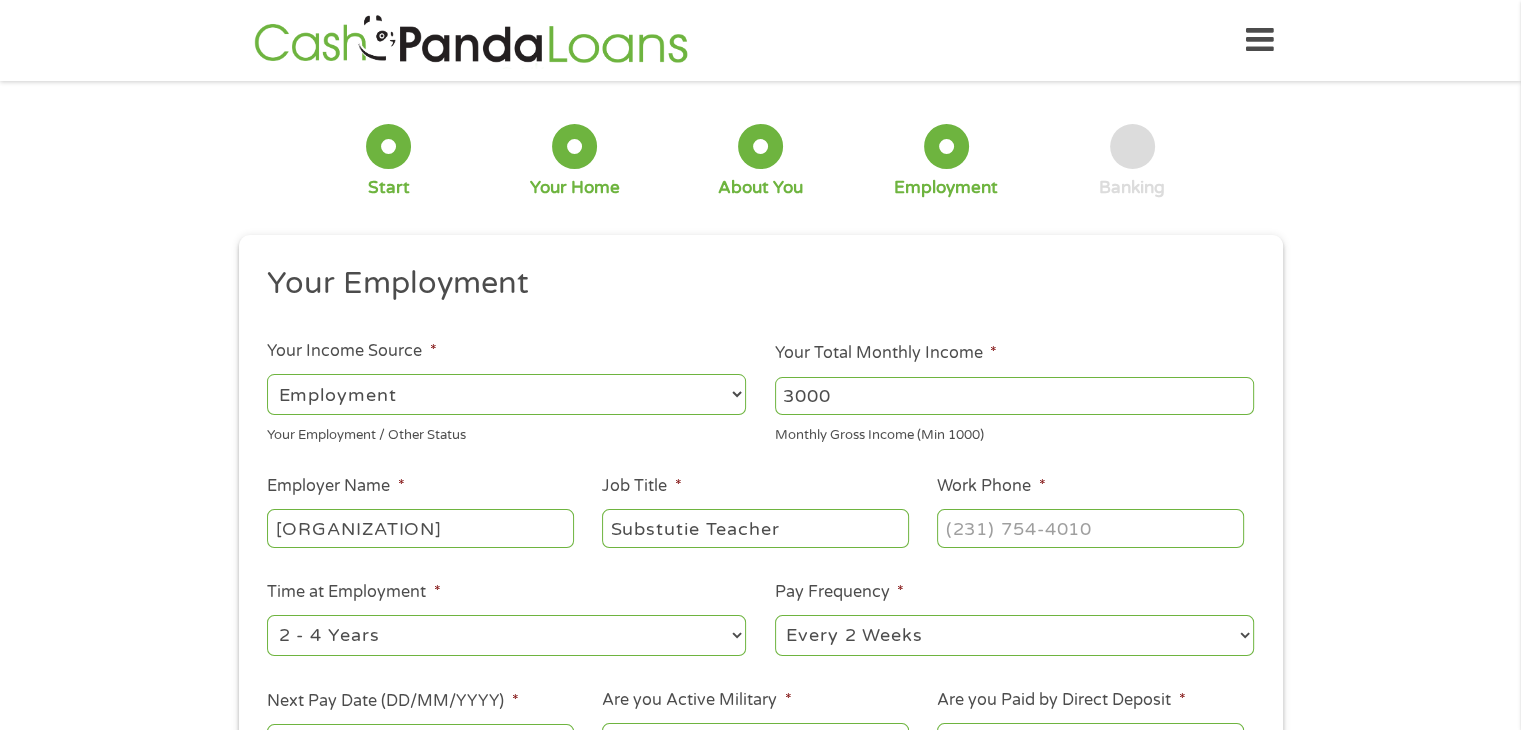 drag, startPoint x: 662, startPoint y: 524, endPoint x: 614, endPoint y: 465, distance: 76.05919 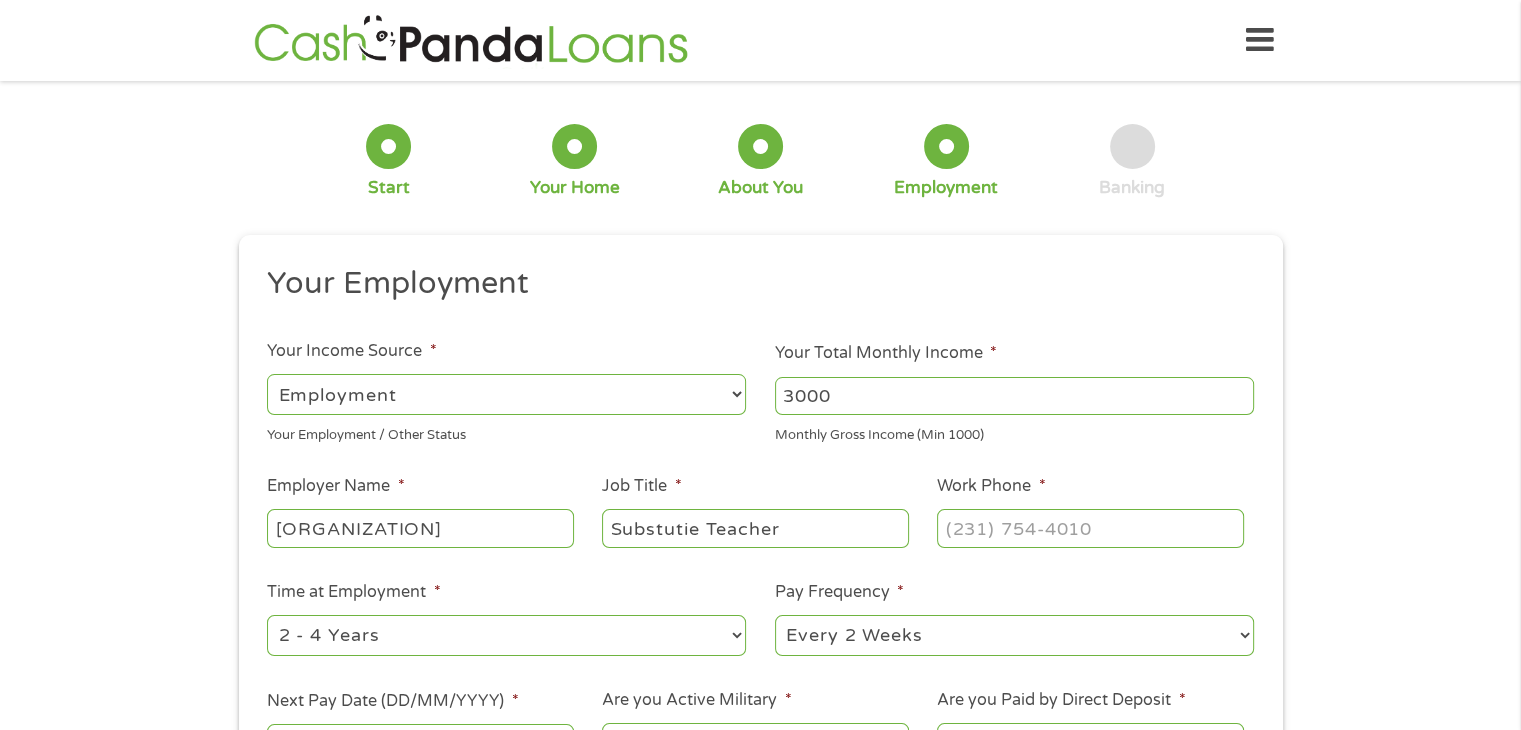 click on "Substutie Teacher" at bounding box center (755, 528) 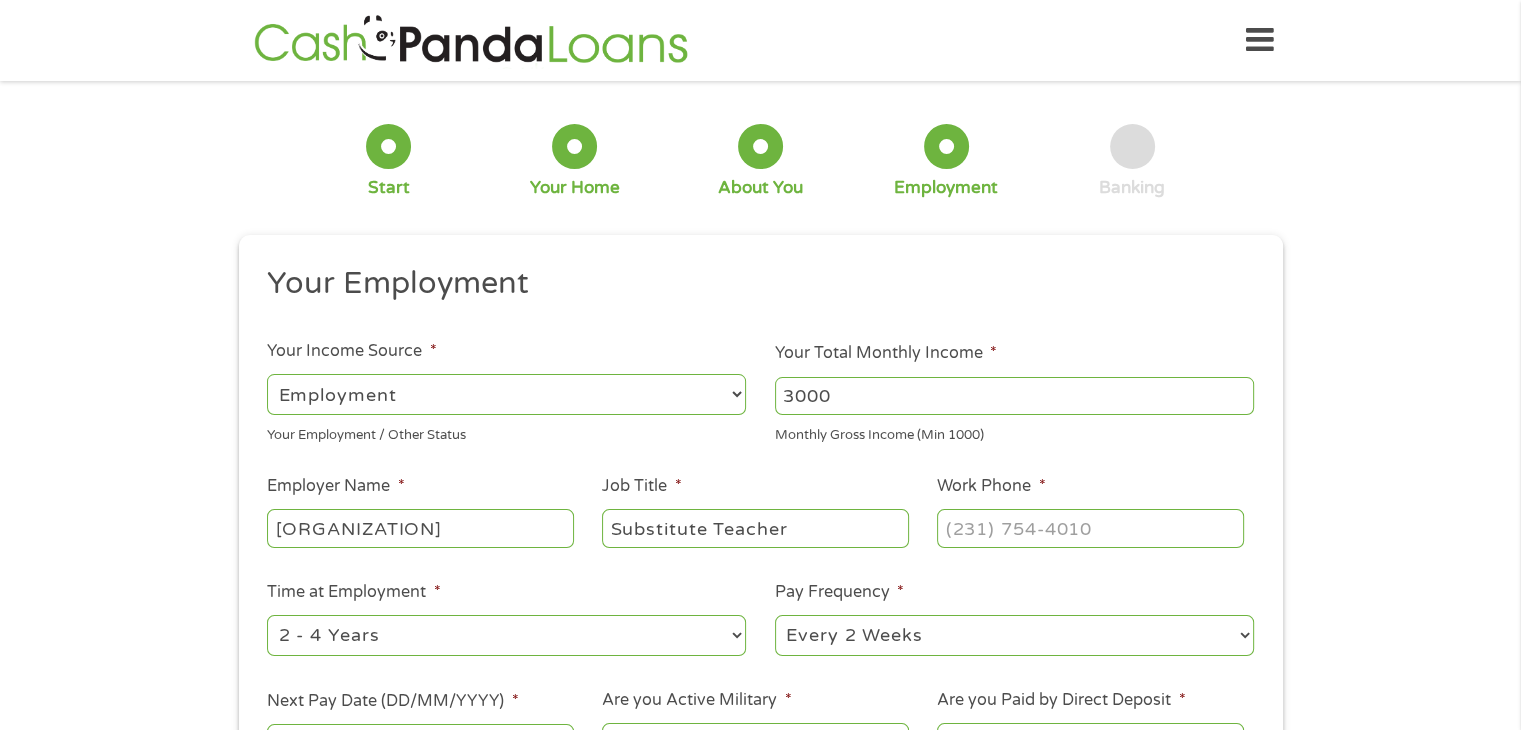 click on "Substitute Teacher" at bounding box center [755, 529] 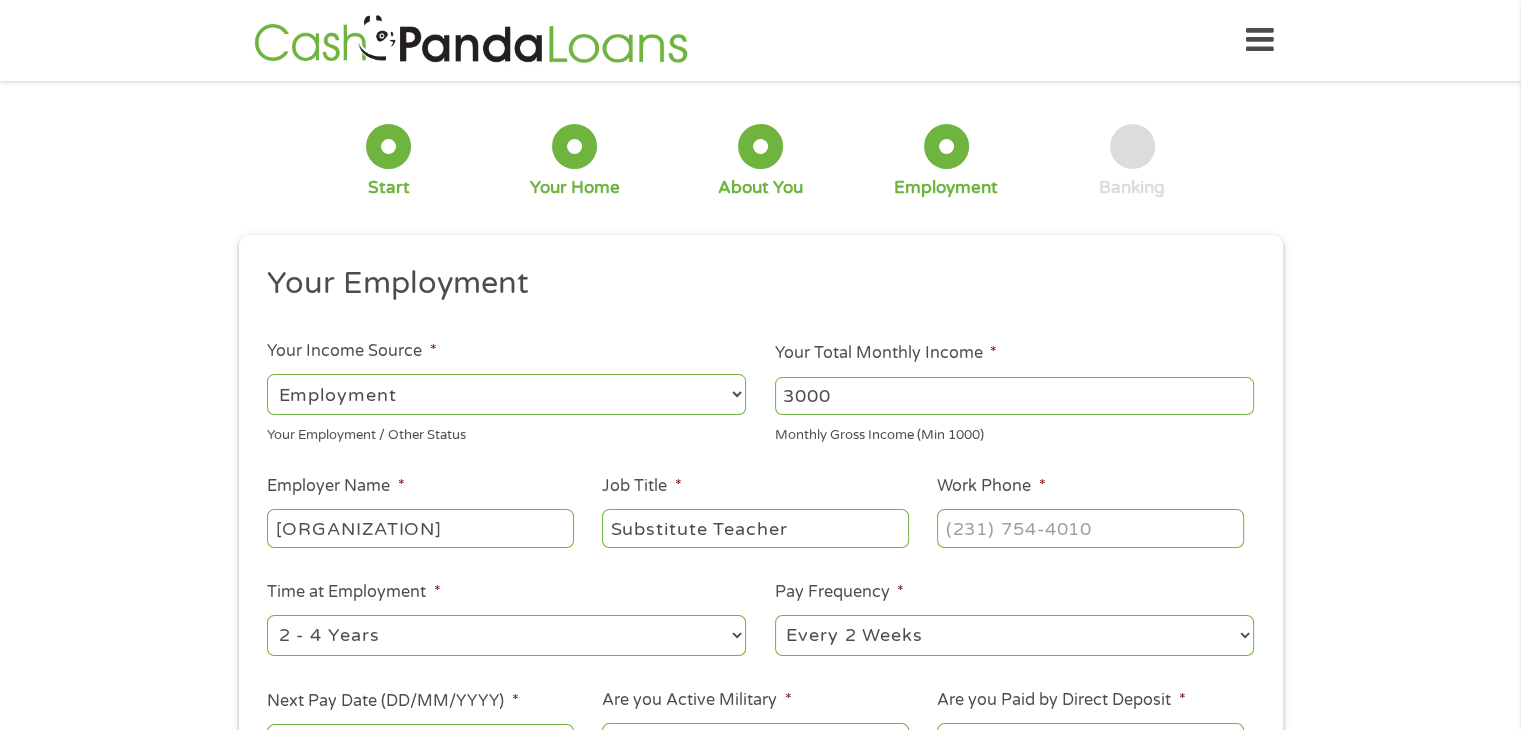 click on "Substitute Teacher" at bounding box center (755, 528) 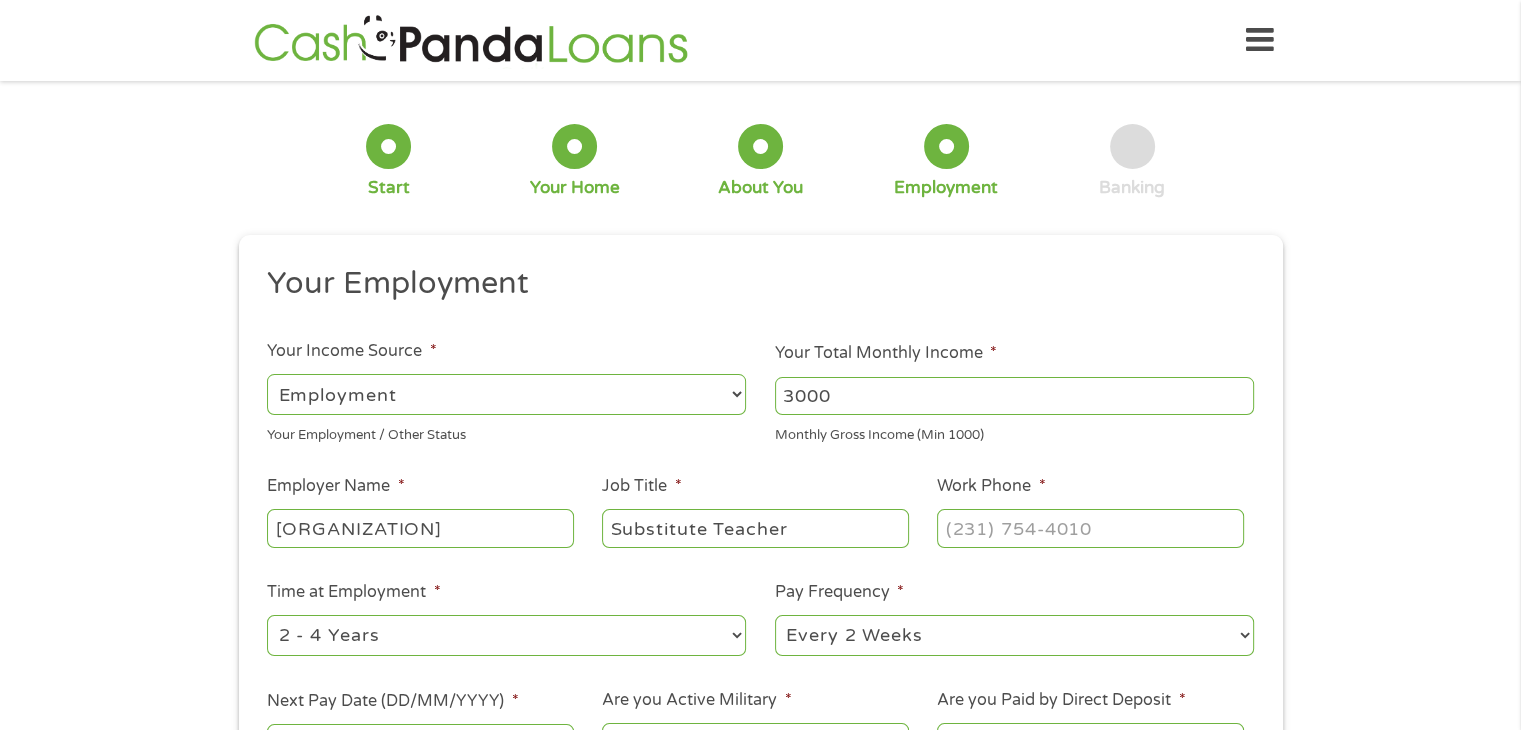 type on "Substitute Teacher" 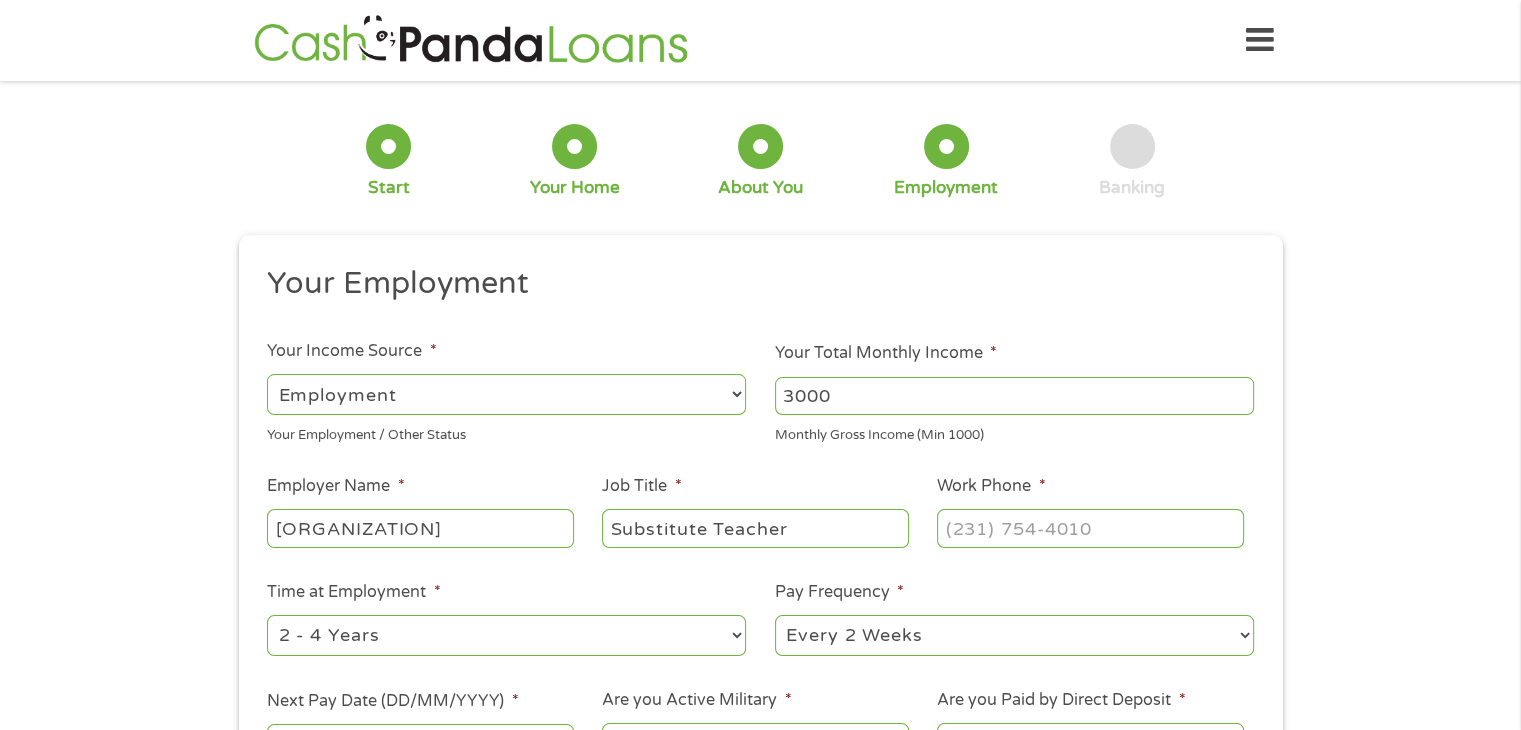 drag, startPoint x: 664, startPoint y: 528, endPoint x: 659, endPoint y: 577, distance: 49.25444 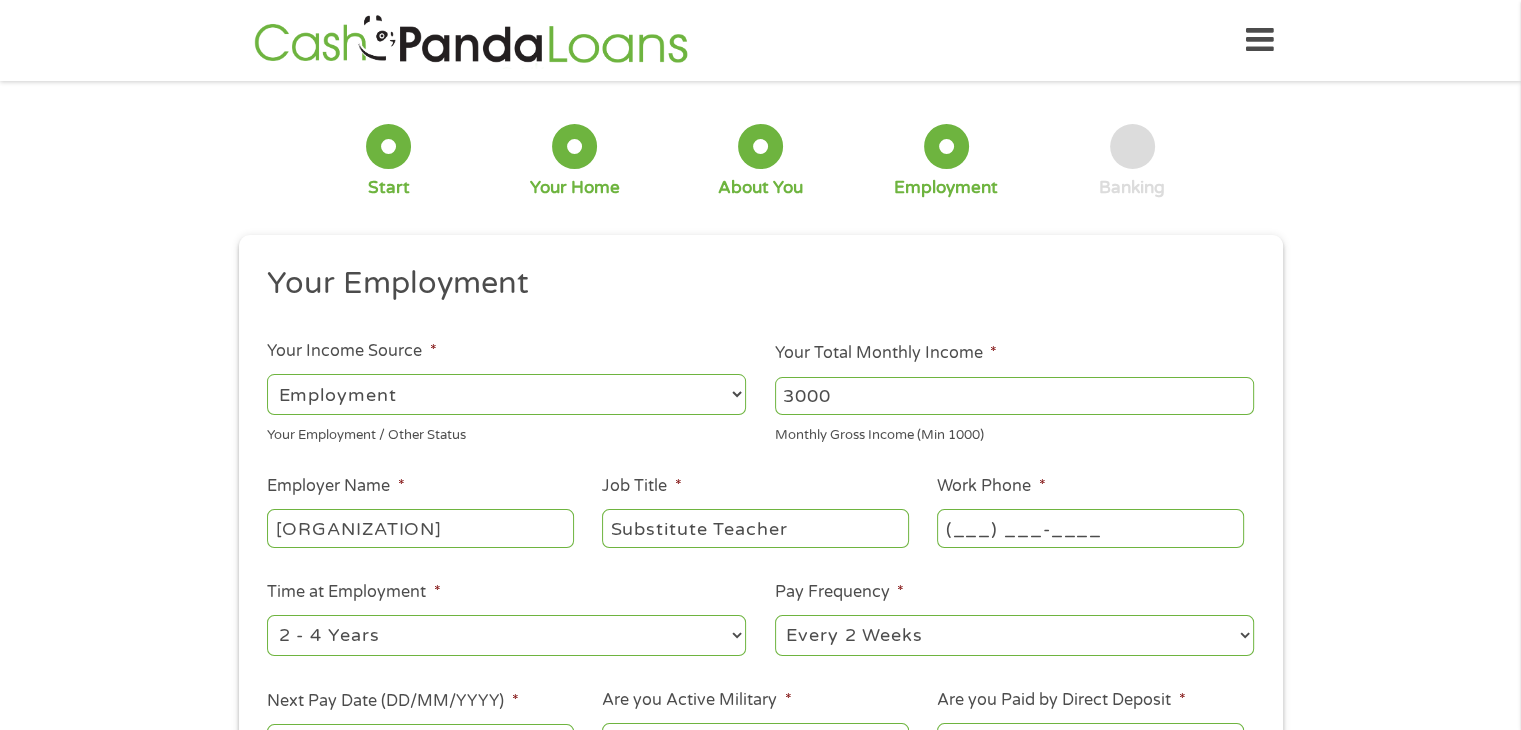click on "(___) ___-____" at bounding box center (1090, 528) 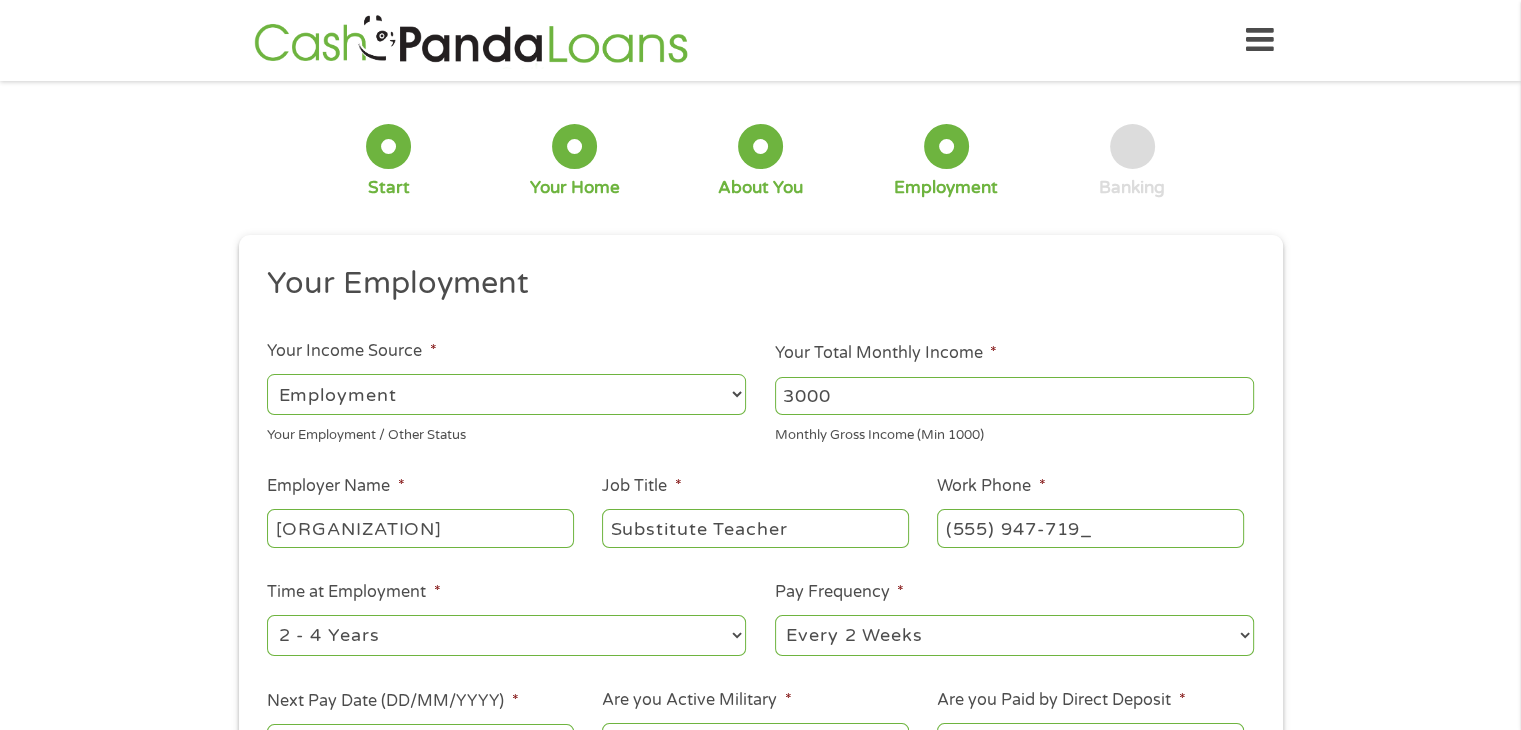 type on "(555) 947-7191" 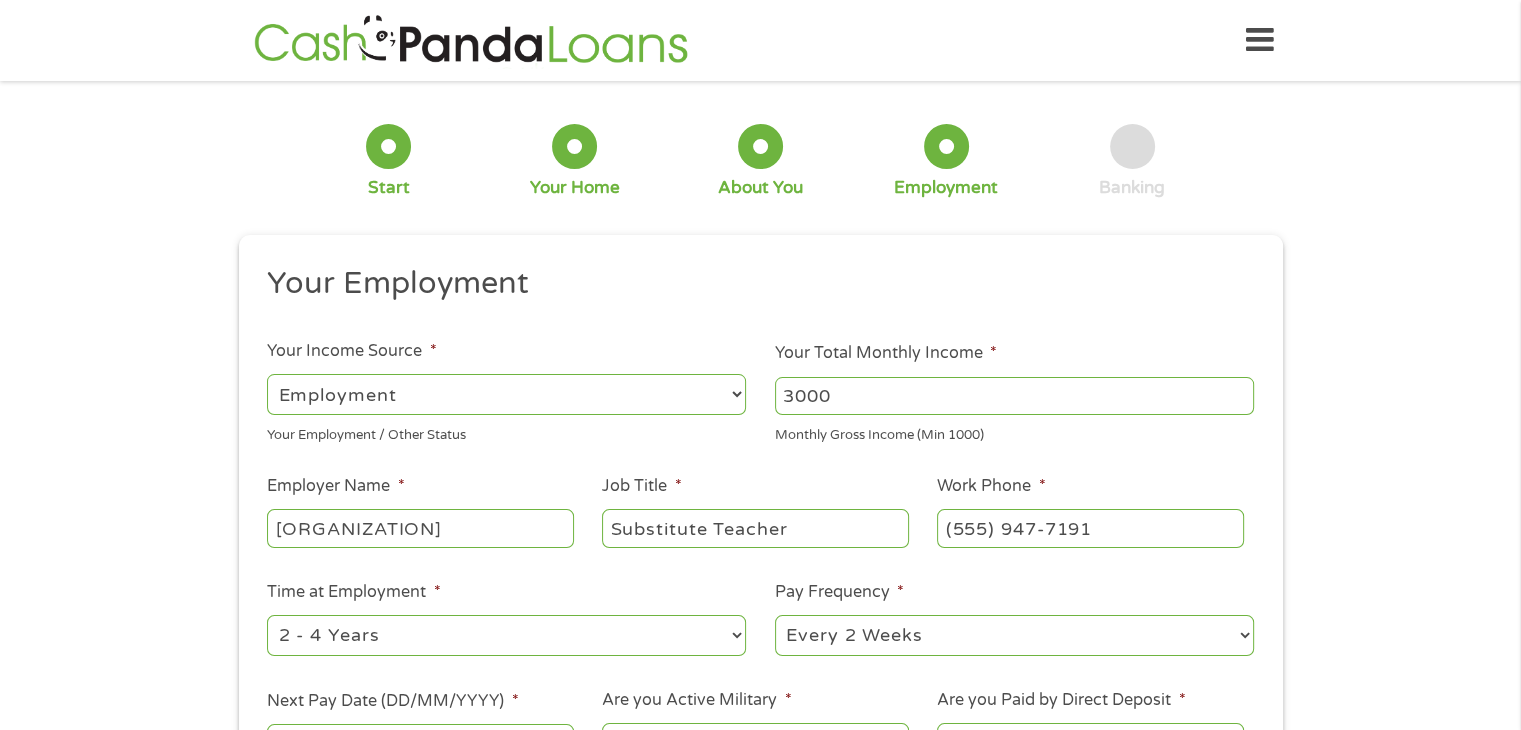 click on "--- Choose one --- 1 Year or less 1 - 2 Years 2 - 4 Years Over 4 Years" at bounding box center [506, 635] 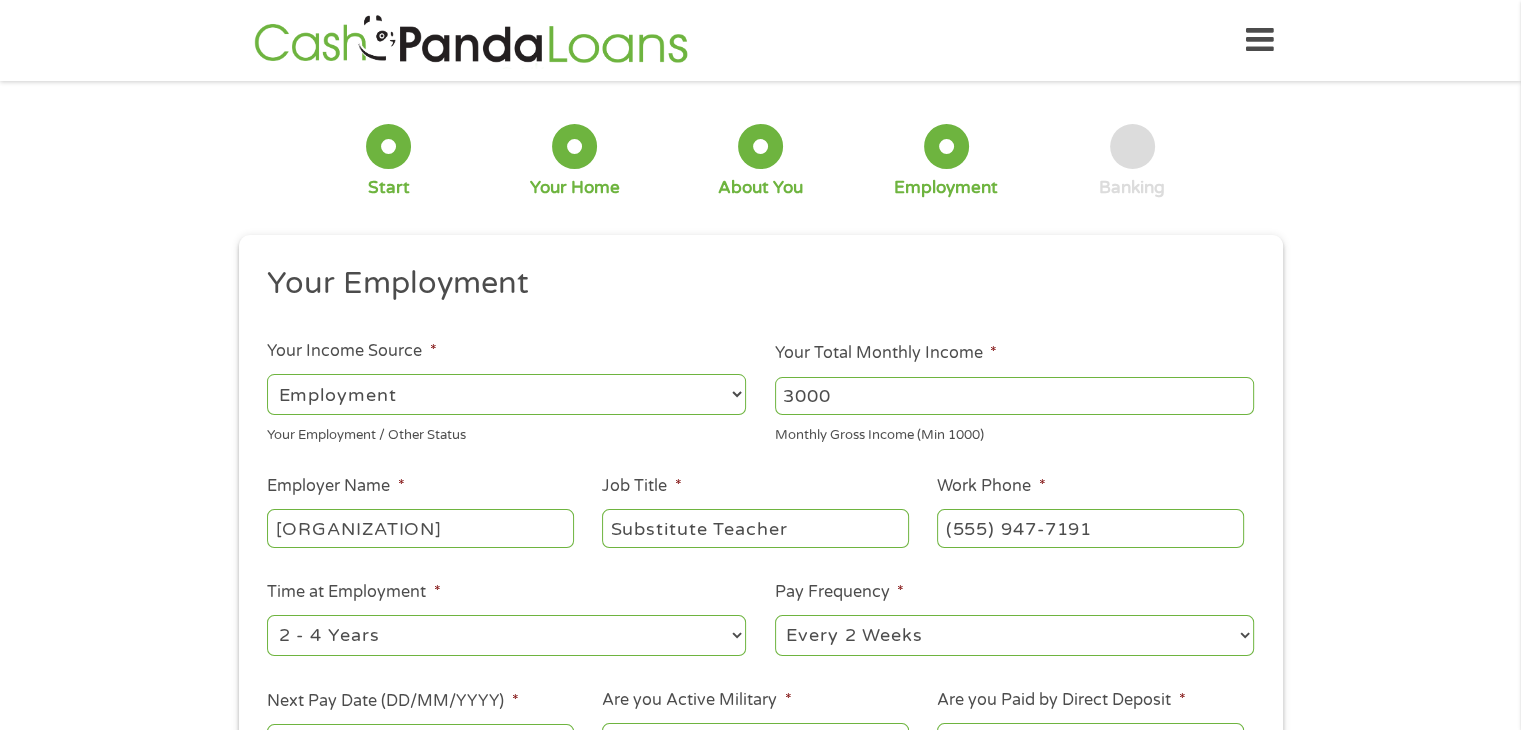 select on "60months" 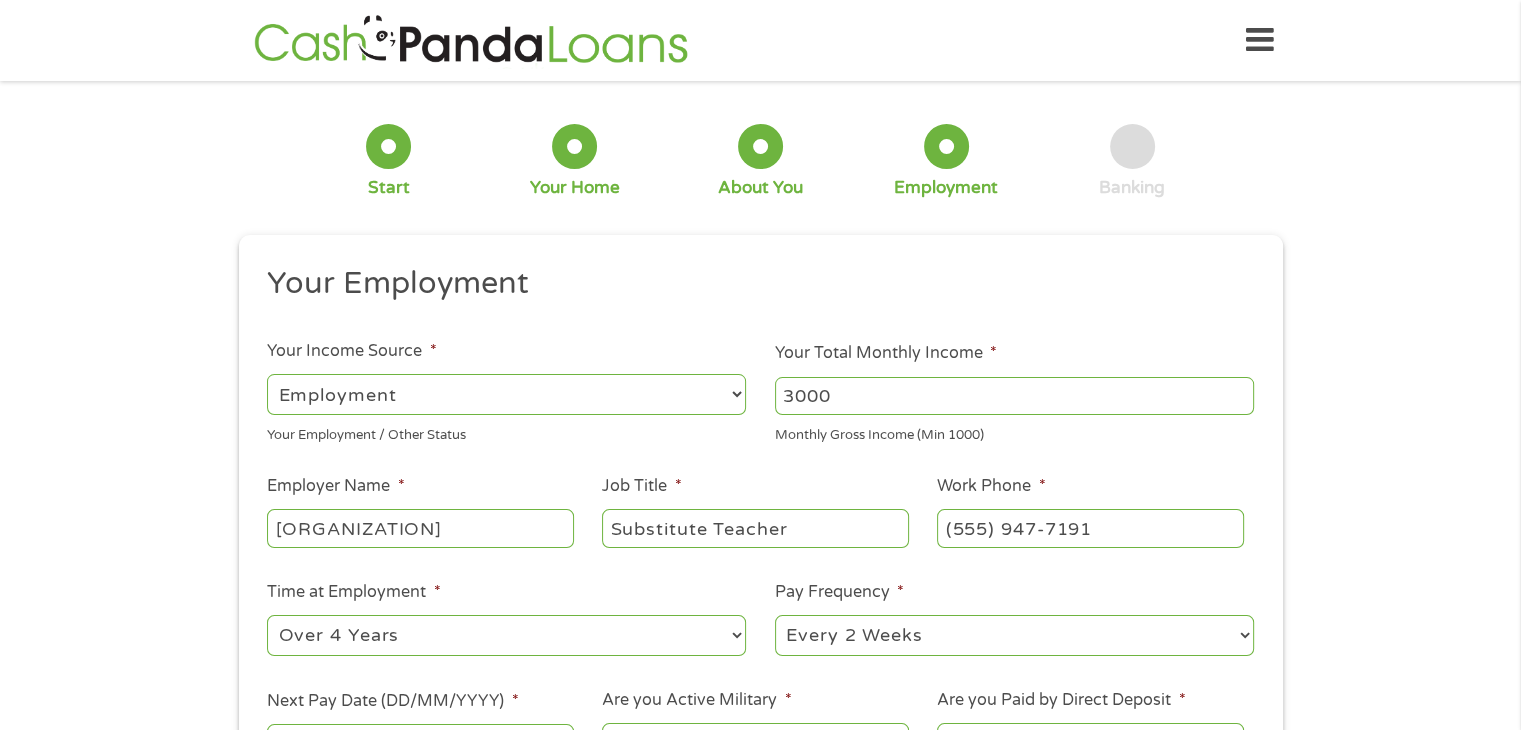 click on "--- Choose one --- 1 Year or less 1 - 2 Years 2 - 4 Years Over 4 Years" at bounding box center (506, 635) 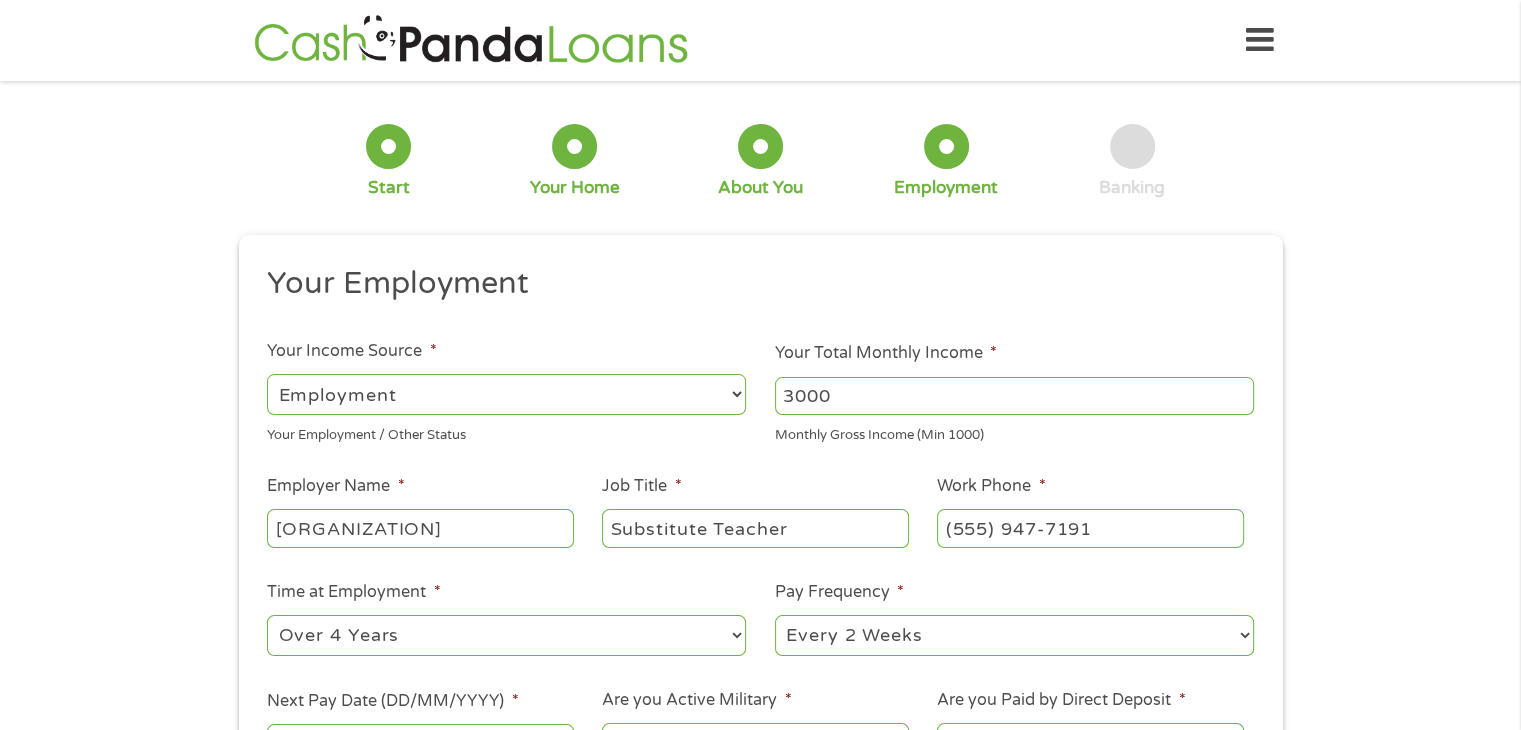 select on "monthly" 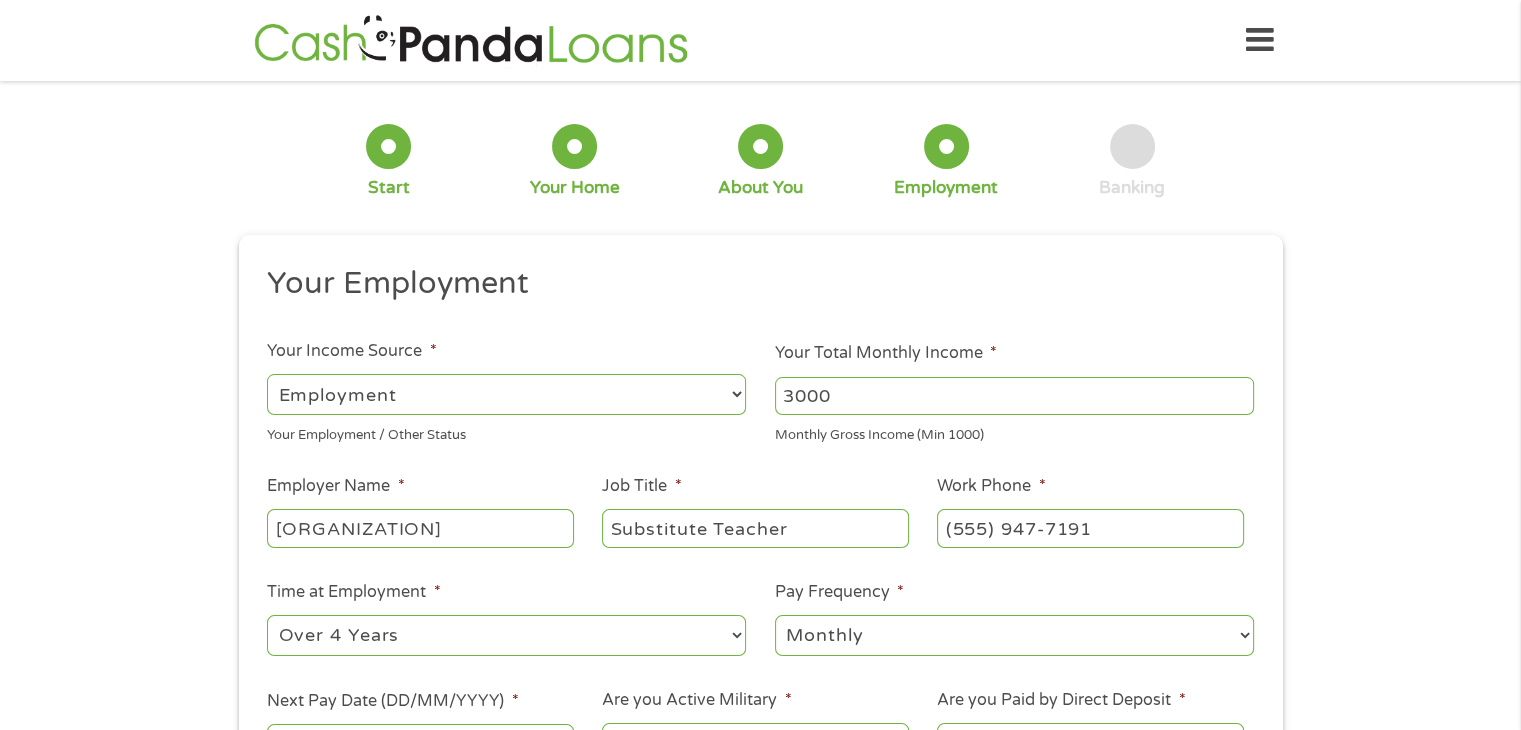 click on "--- Choose one --- Every 2 Weeks Every Week Monthly Semi-Monthly" at bounding box center (1014, 635) 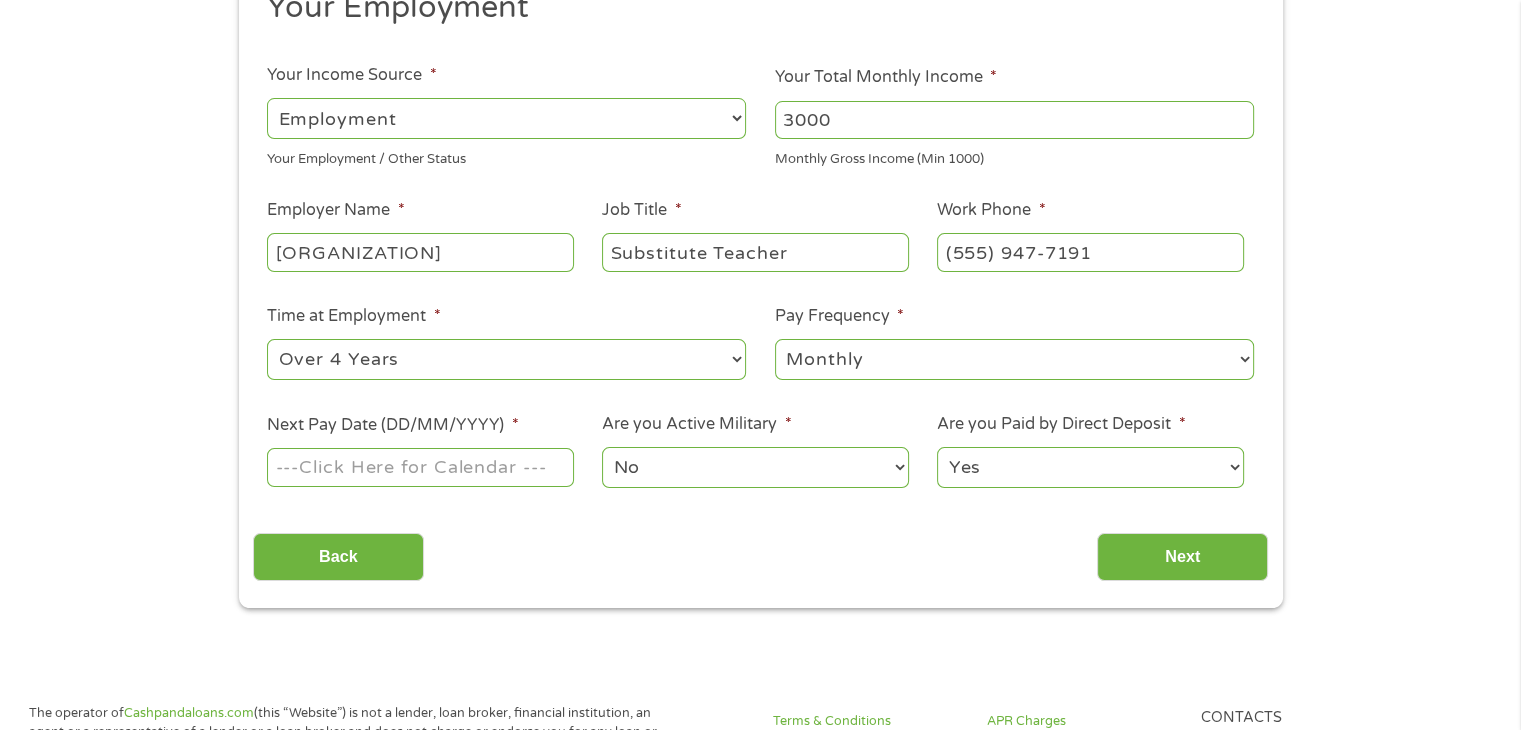 scroll, scrollTop: 278, scrollLeft: 0, axis: vertical 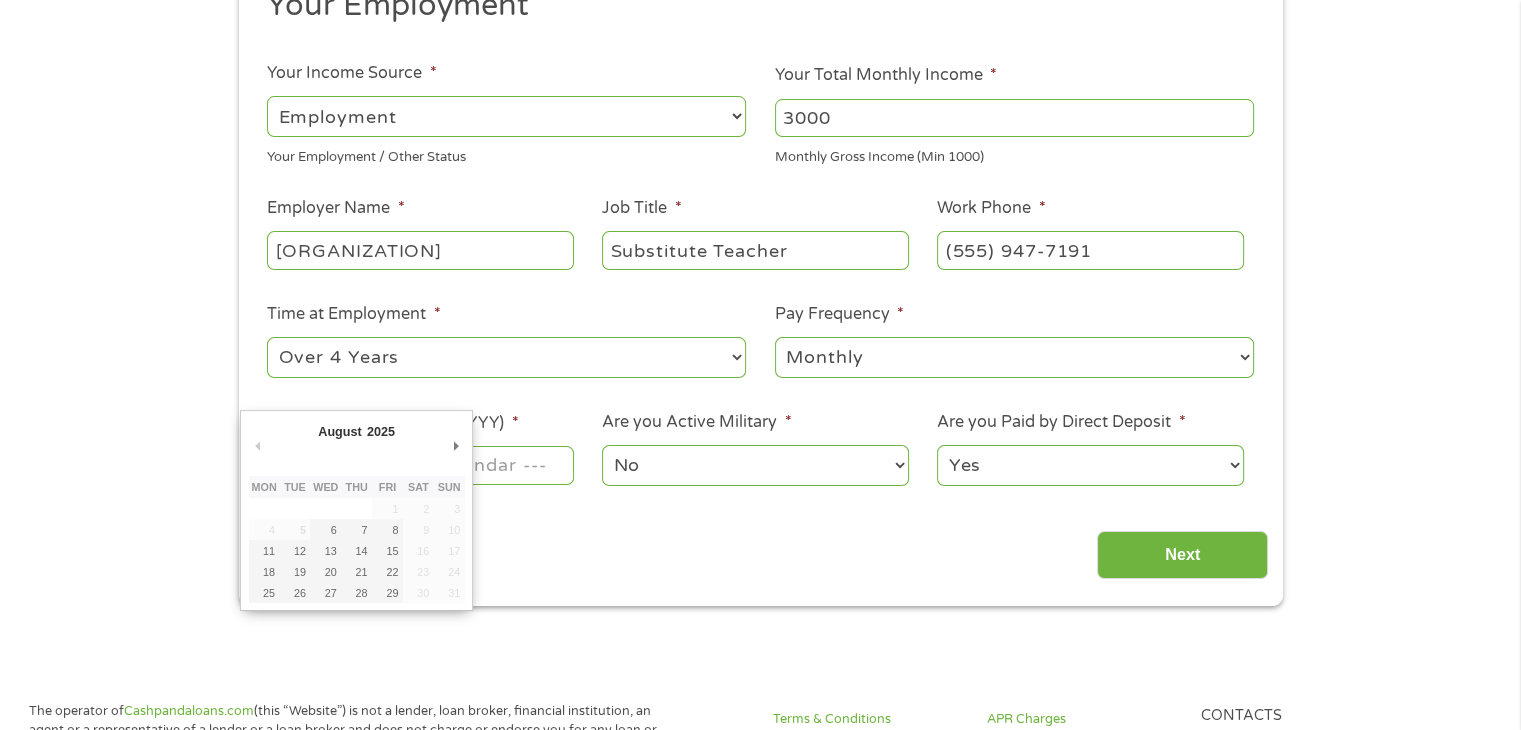 click on "Home   Get Loan Offer   How it works   FAQs   Blog   Cash Loans   Quick Loans   Online Loans   Payday Loans   Cash Advances   Préstamos   Paycheck Loans Near Me   Artificial Intelligence Loans   Contact Us                     1         Start   2         Your Home   3         About You   4         Employment   5         Banking   6
This field is hidden when viewing the form gclid EAIaIQobChMIqp78n7D1jgMVrQnvAh1lRiwuEAAYASAAEgIDs_D_BwE This field is hidden when viewing the form Referrer https://www.cashpandaloans.com/payday-loans/?medium=adwords&source=adwords&campaign=22747592389&adgroup=182161859895&creative=761648948300&position=&keyword=loans%20that%20accept%20everyone&utm_term=searchterm&matchtype=term&device=c&network=s&gad_source=5&gad_campaignid=22747592389&gclid=EAIaIQobChMIqp78n7D1jgMVrQnvAh1lRiwuEAAYASAAEgIDs_D_BwE This field is hidden when viewing the form Source adwords This field is hidden when viewing the form Campaign Medium c" at bounding box center (760, 906) 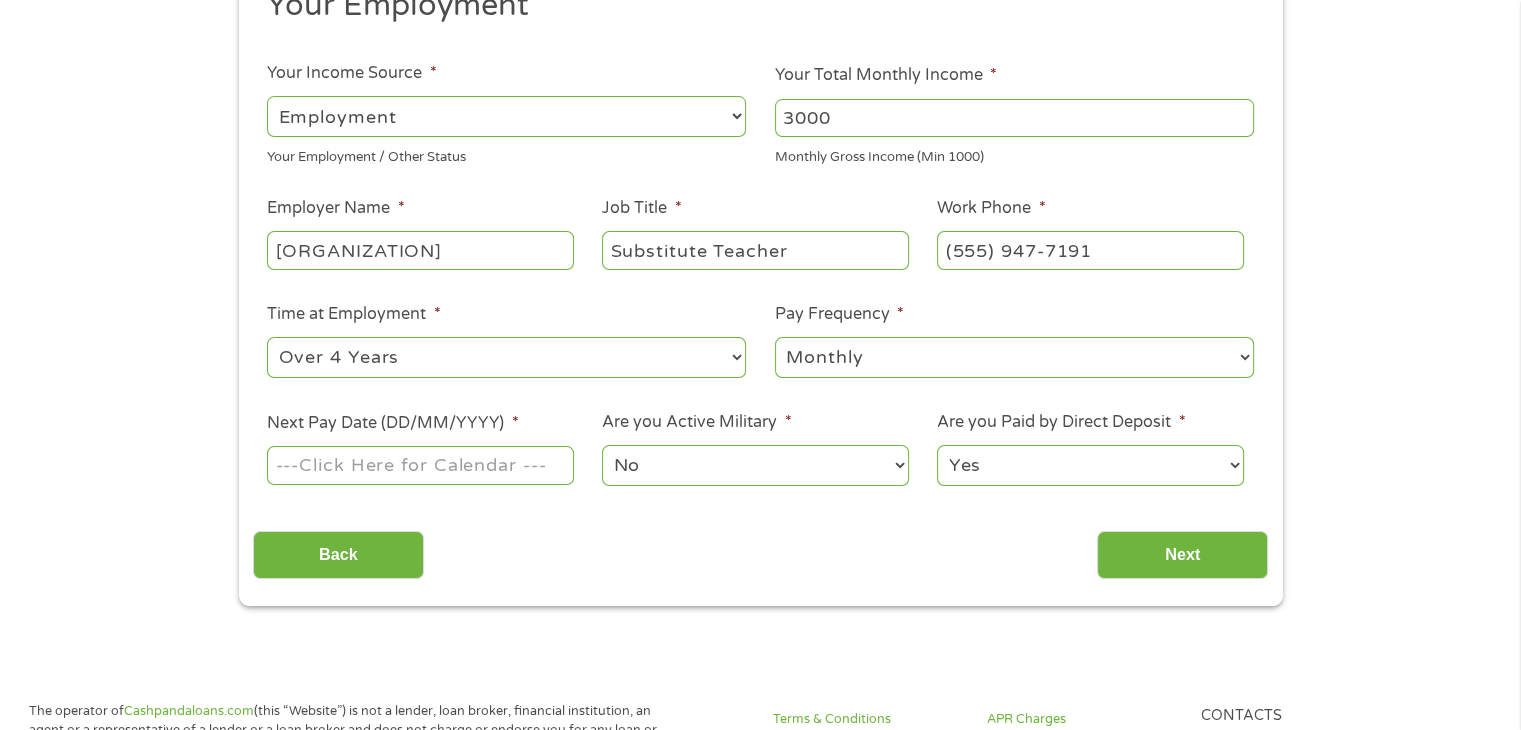 click on "Next Pay Date (DD/MM/YYYY) *" at bounding box center (420, 465) 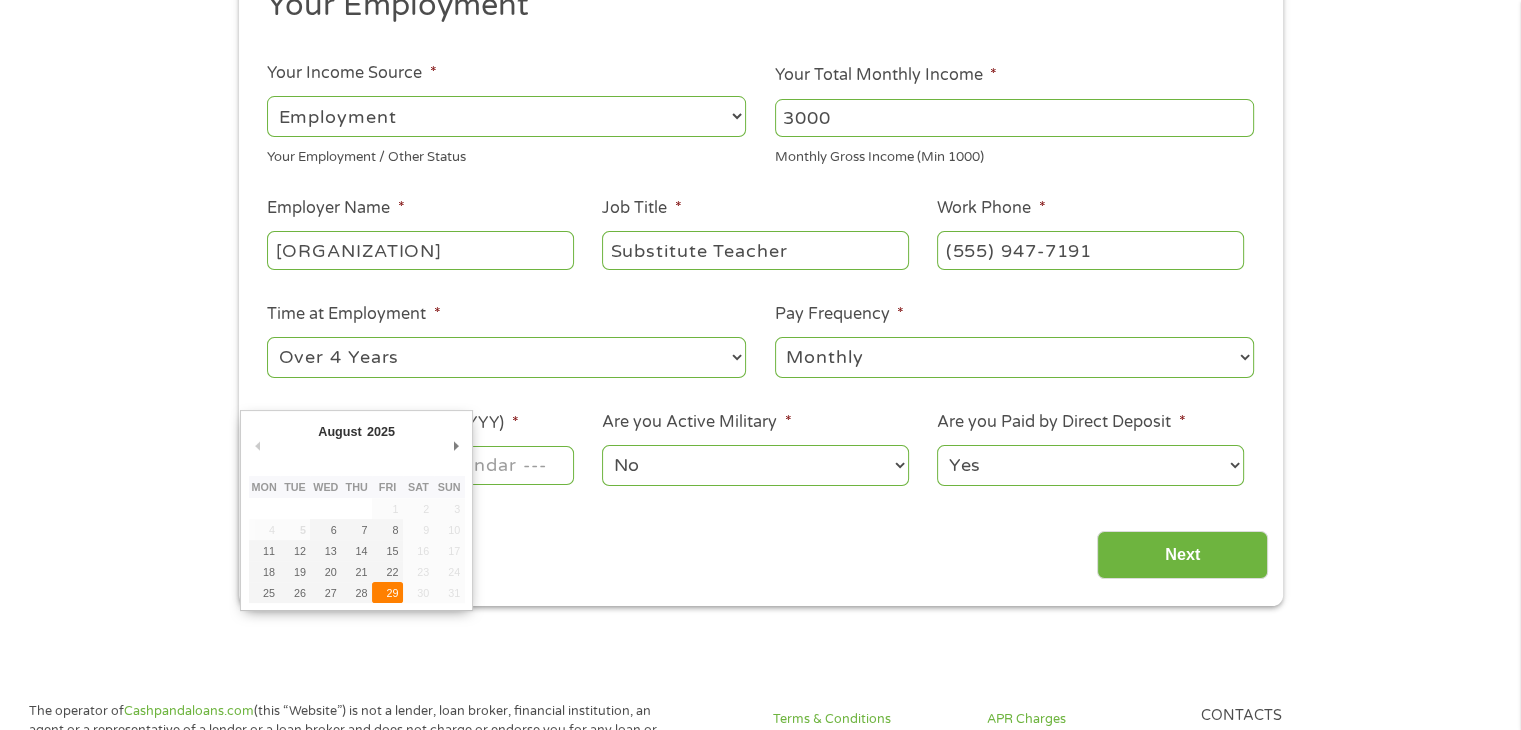 type on "29/08/2025" 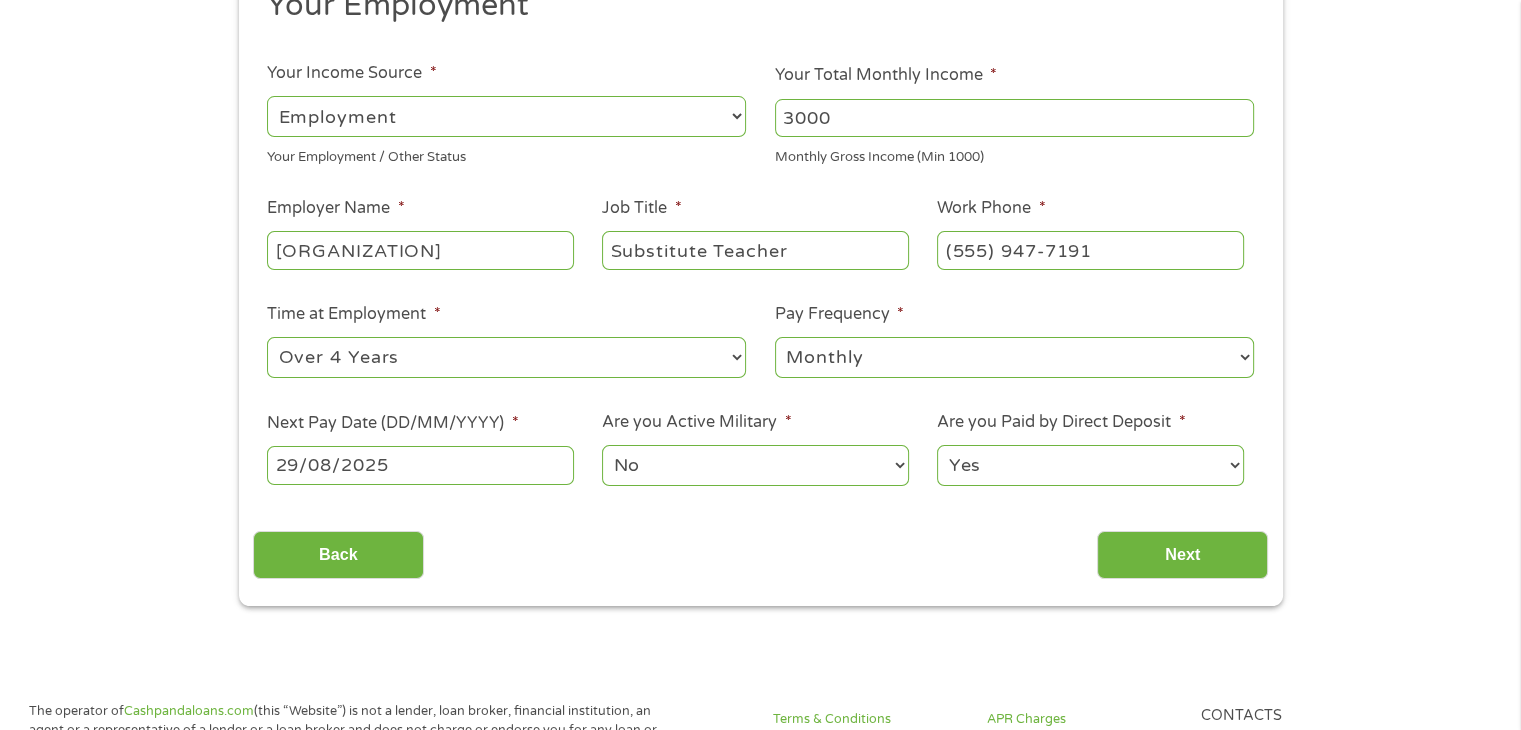 click on "Yes No" at bounding box center [1090, 465] 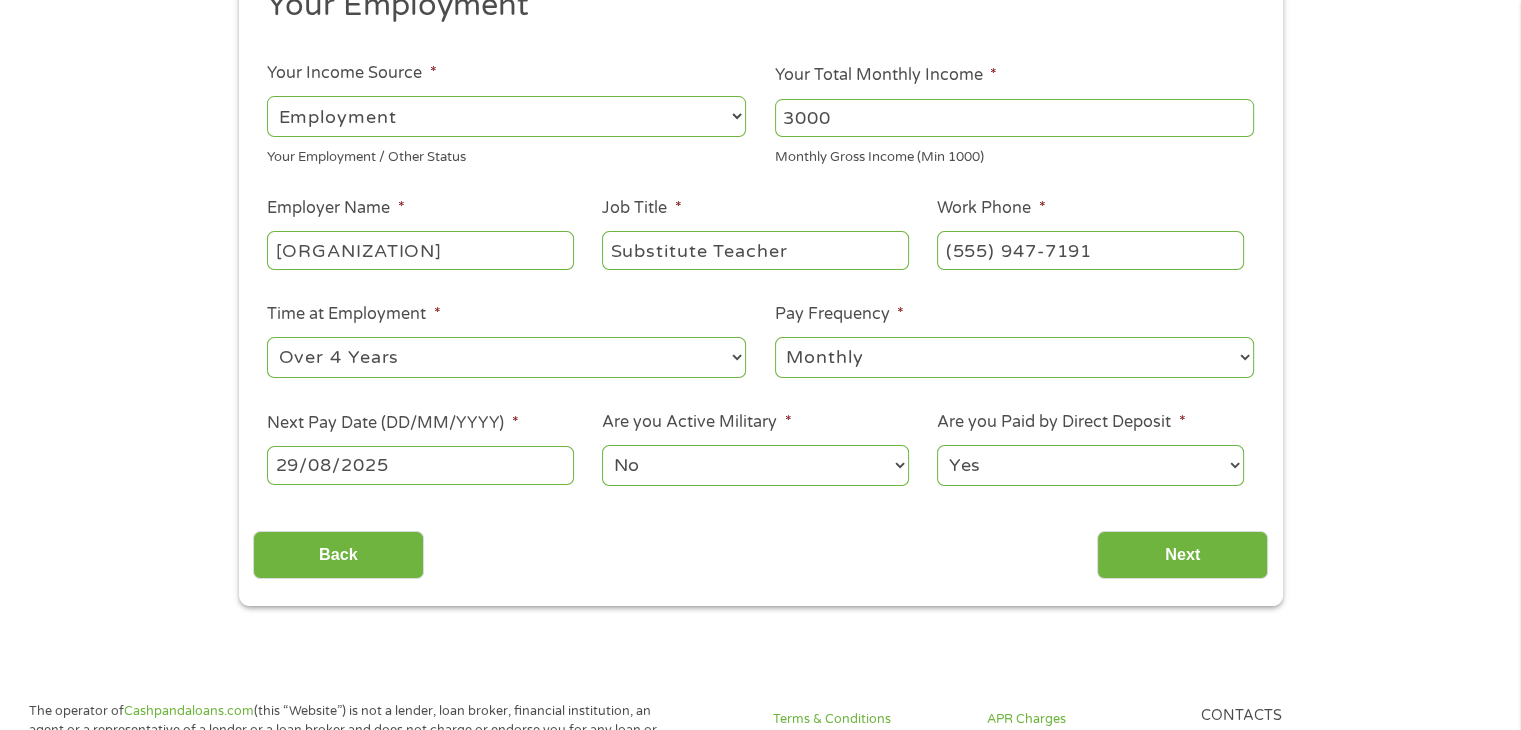 click on "Yes No" at bounding box center (1090, 465) 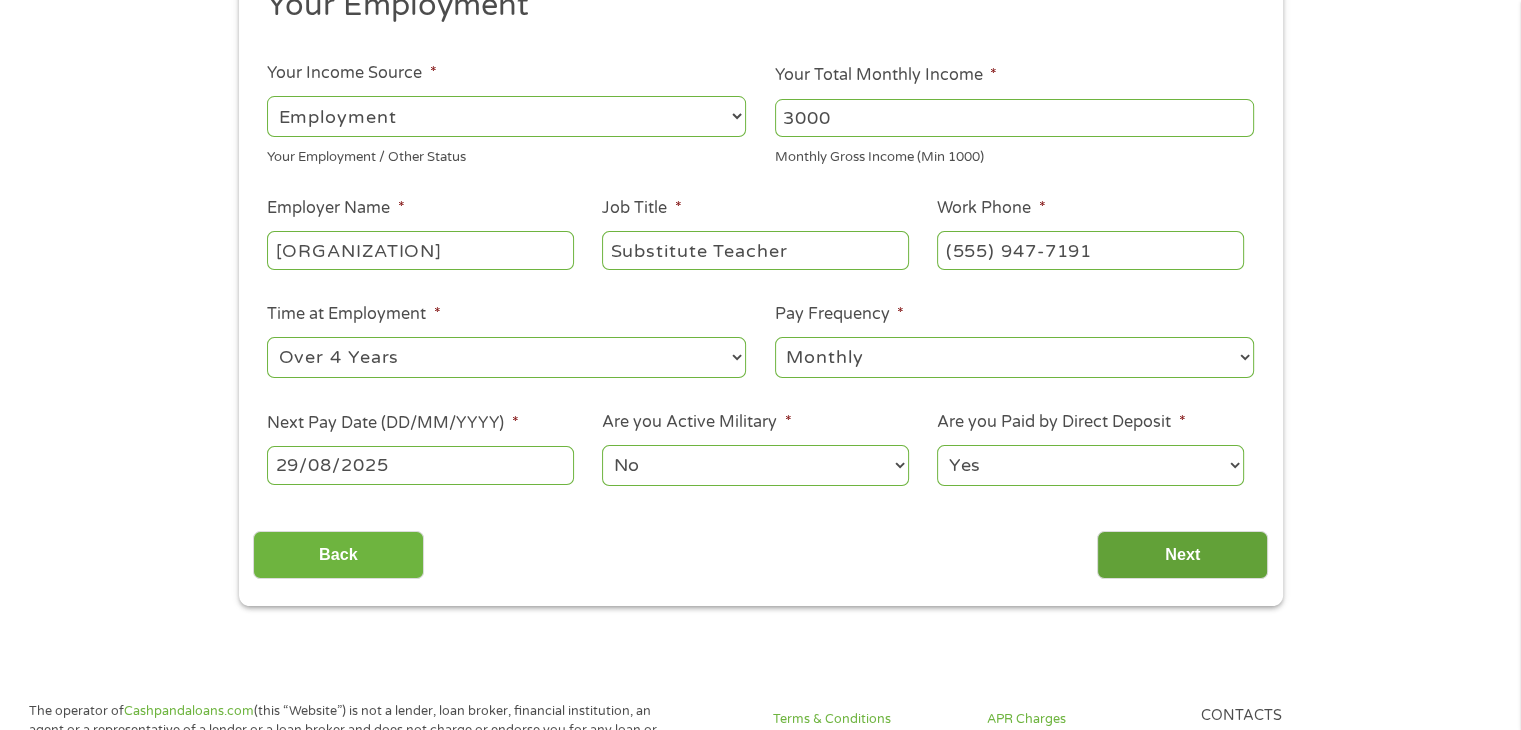 click on "Next" at bounding box center [1182, 555] 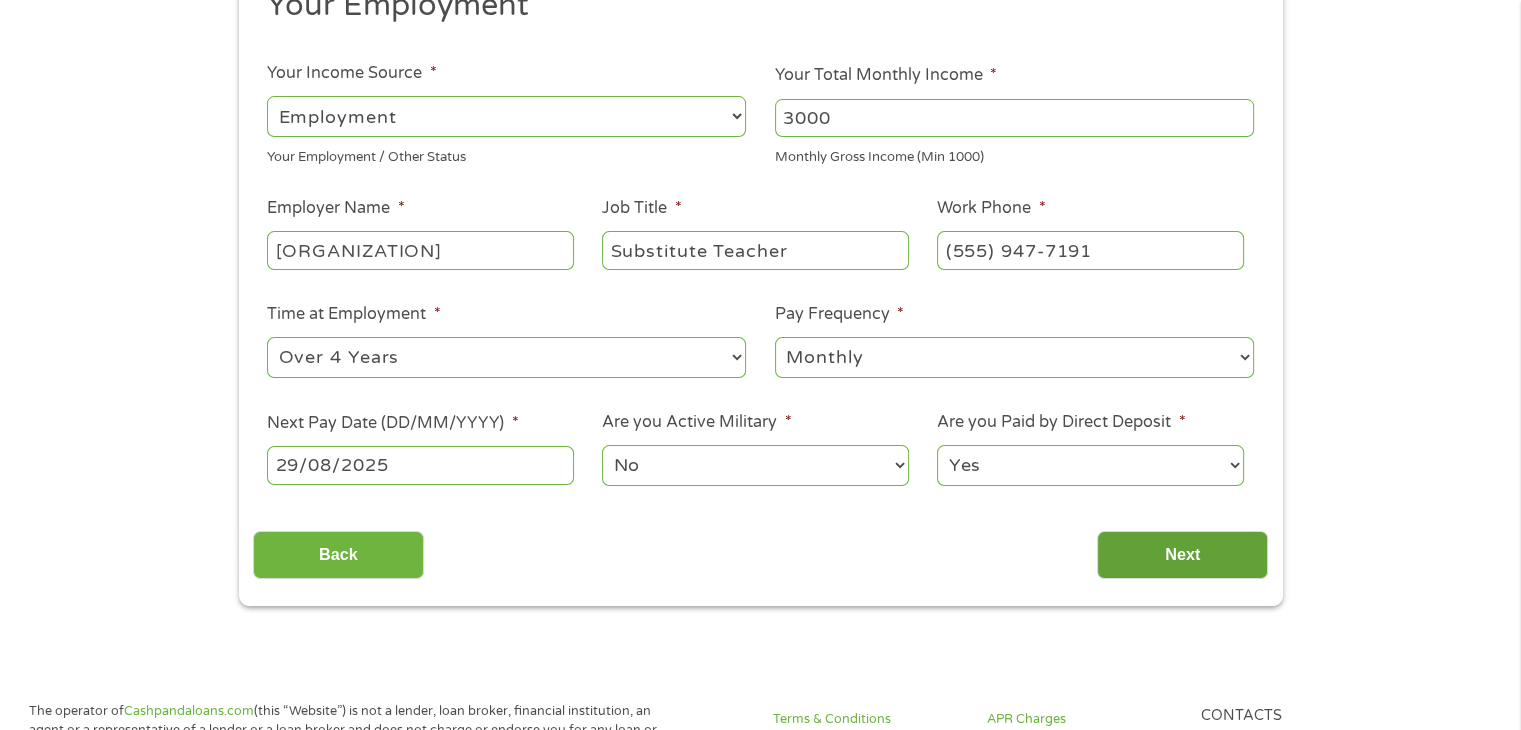 scroll, scrollTop: 8, scrollLeft: 8, axis: both 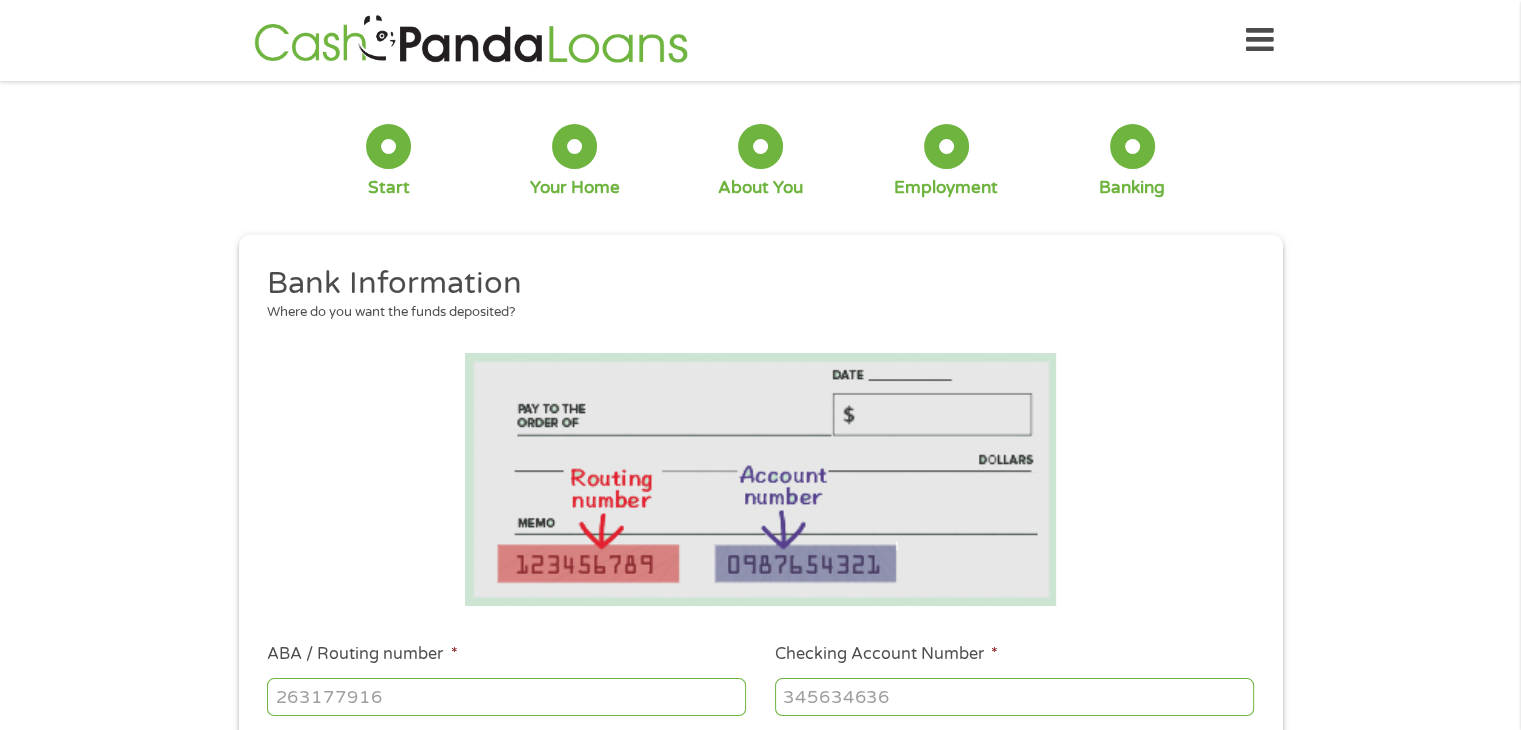 drag, startPoint x: 1186, startPoint y: 542, endPoint x: 1225, endPoint y: 397, distance: 150.15326 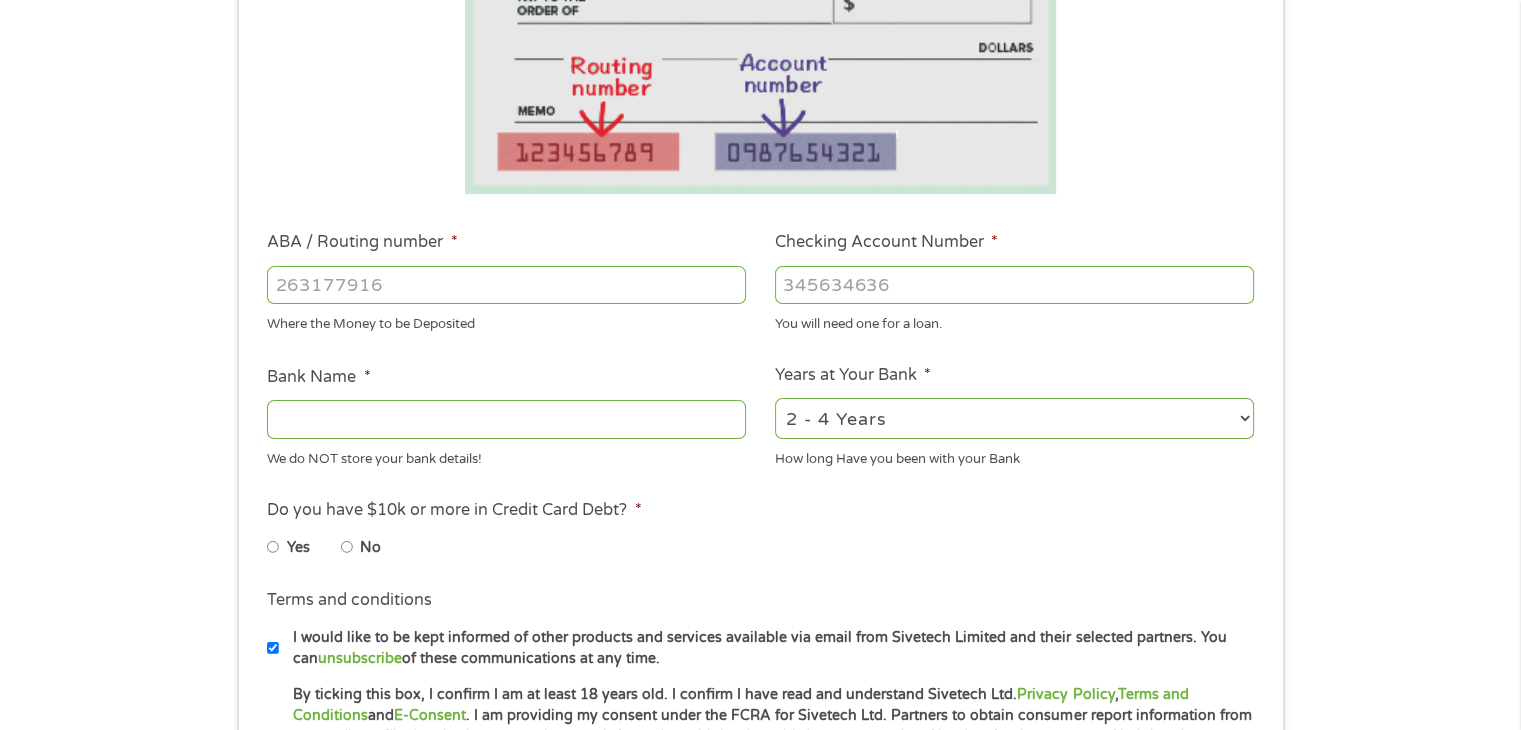 scroll, scrollTop: 415, scrollLeft: 0, axis: vertical 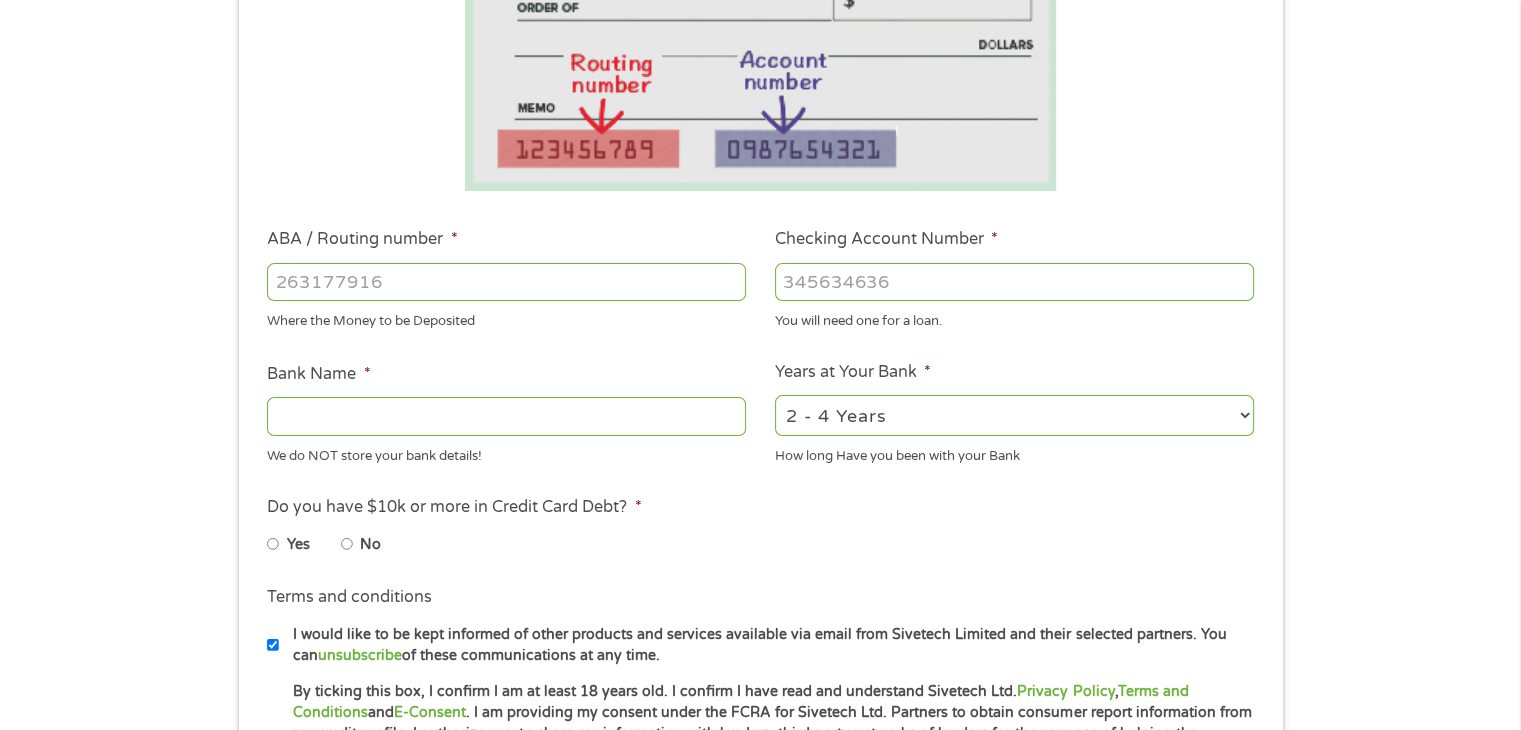 click on "ABA / Routing number *" at bounding box center [506, 282] 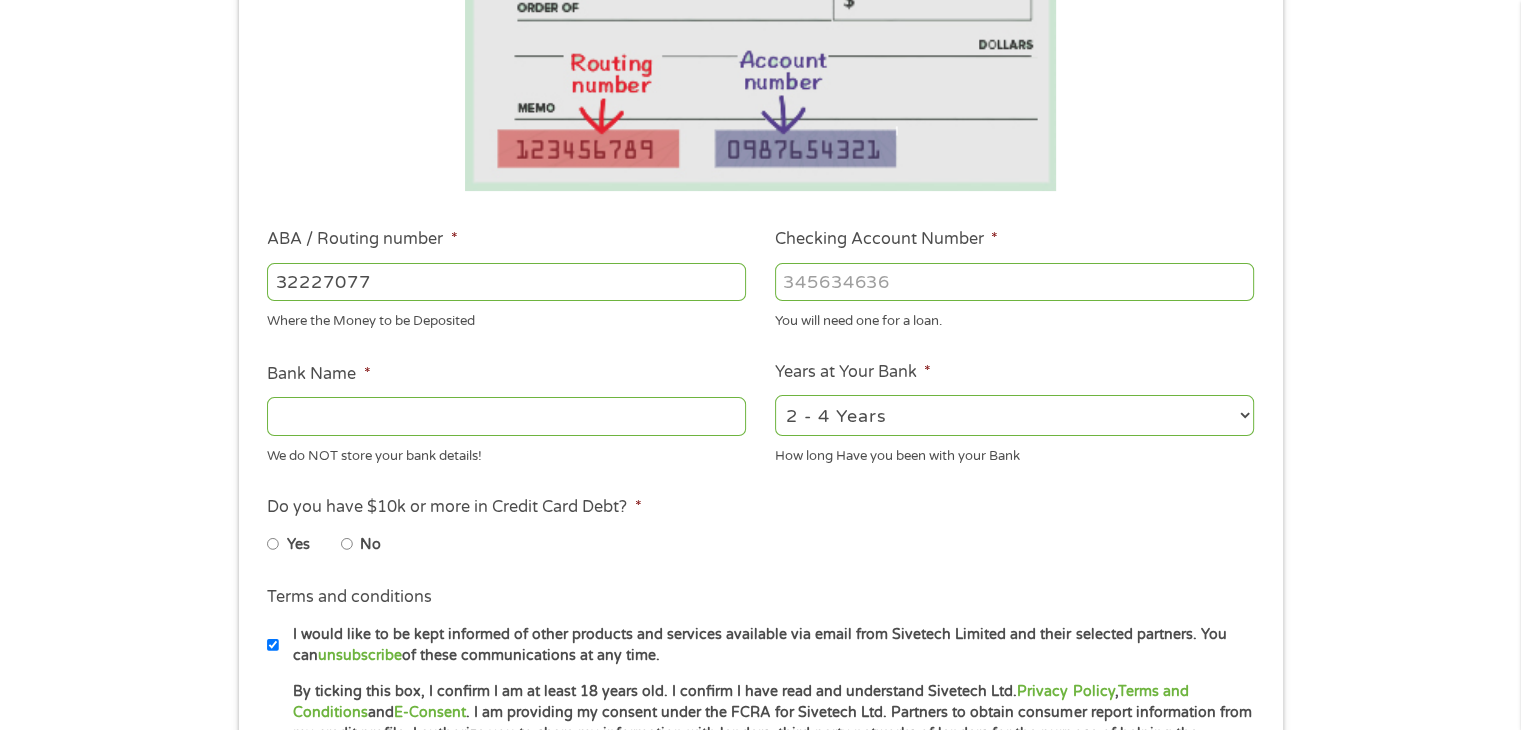 type on "322270770" 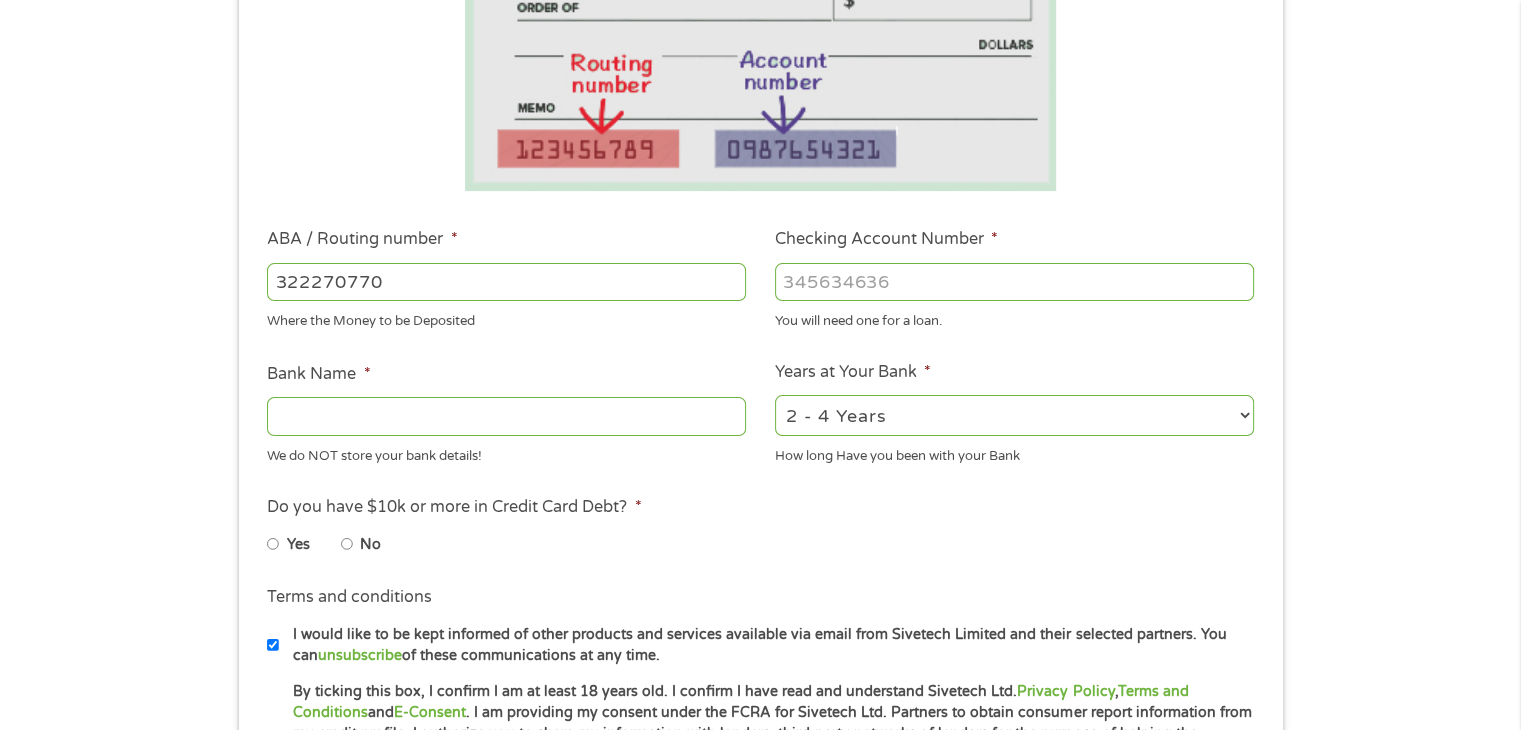 type on "[ORGANIZATION]" 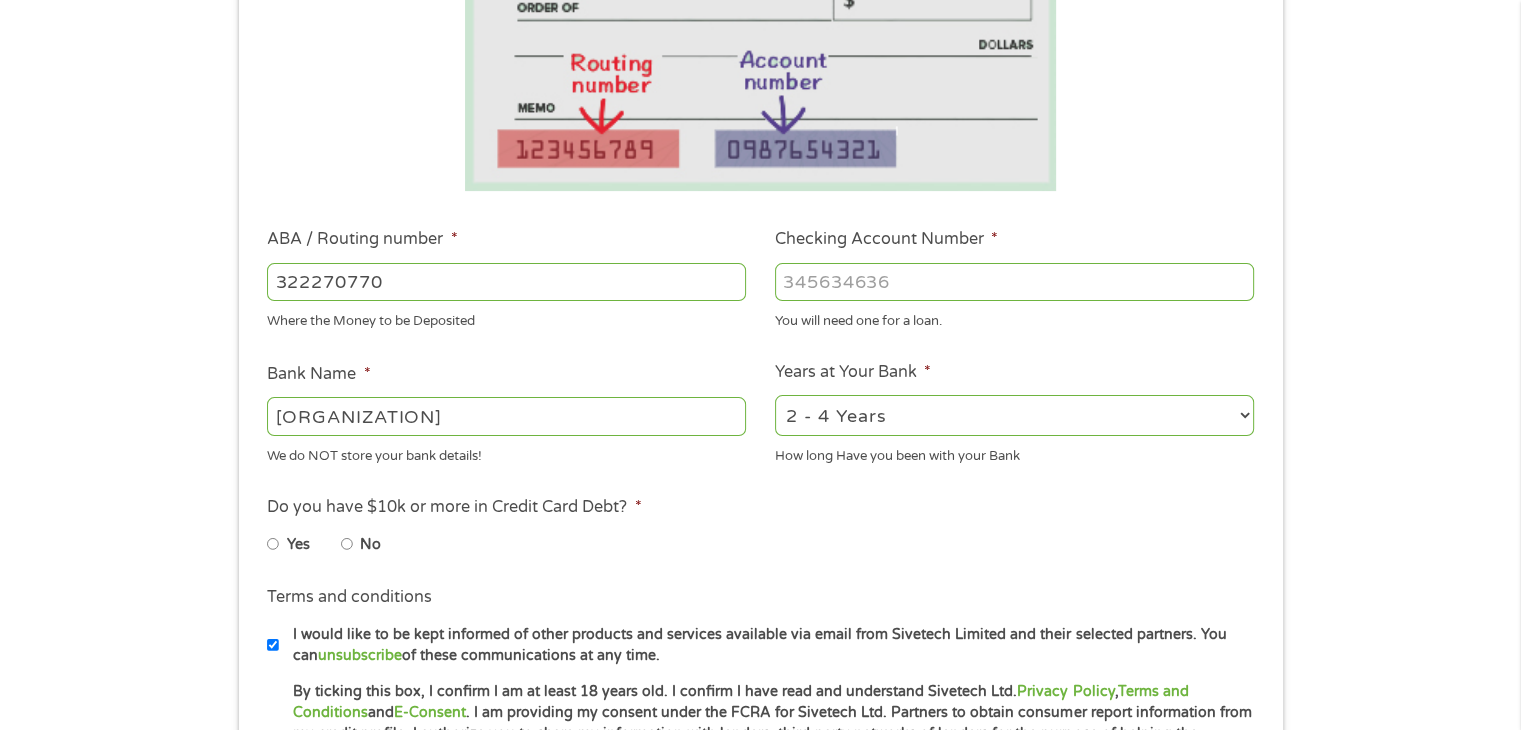 type on "322270770" 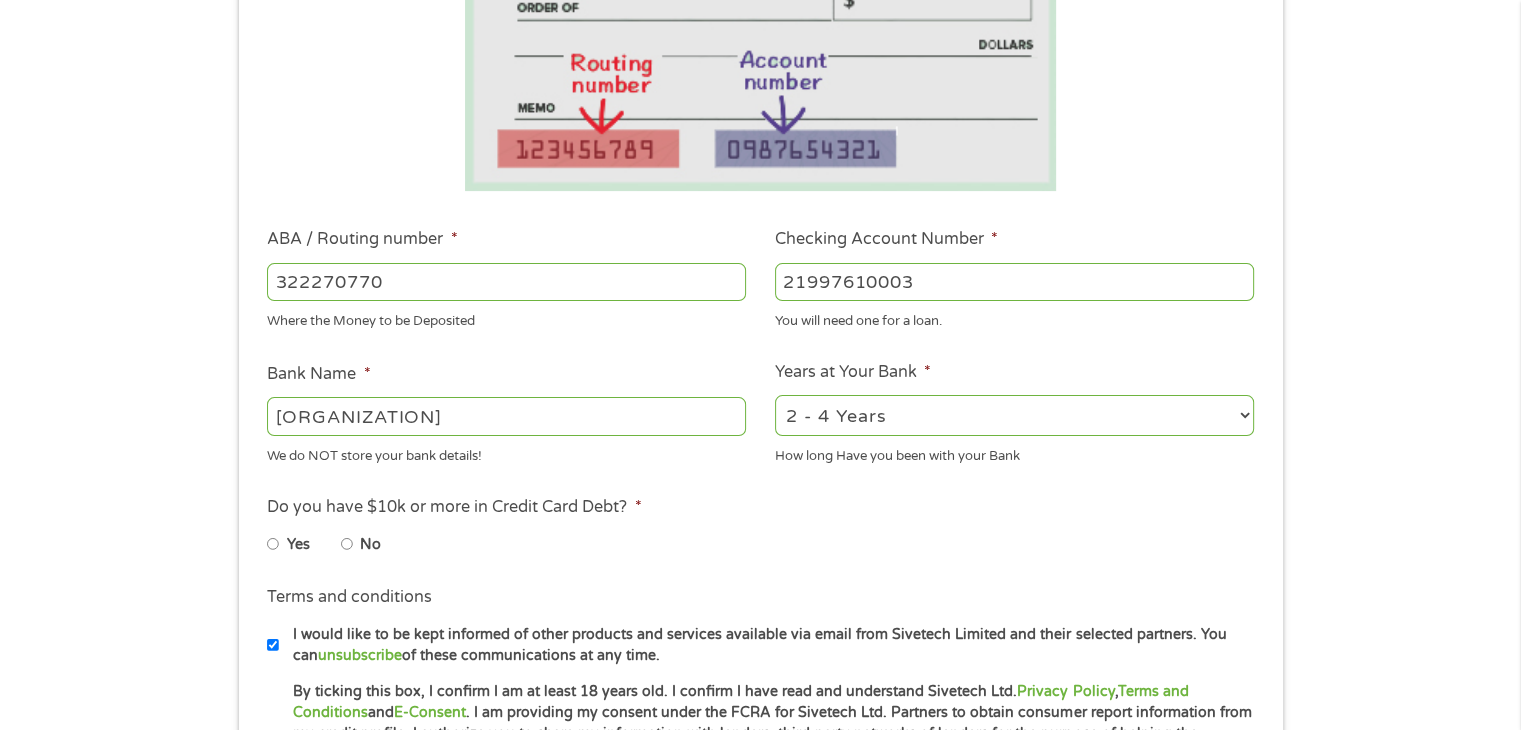 type on "21997610003" 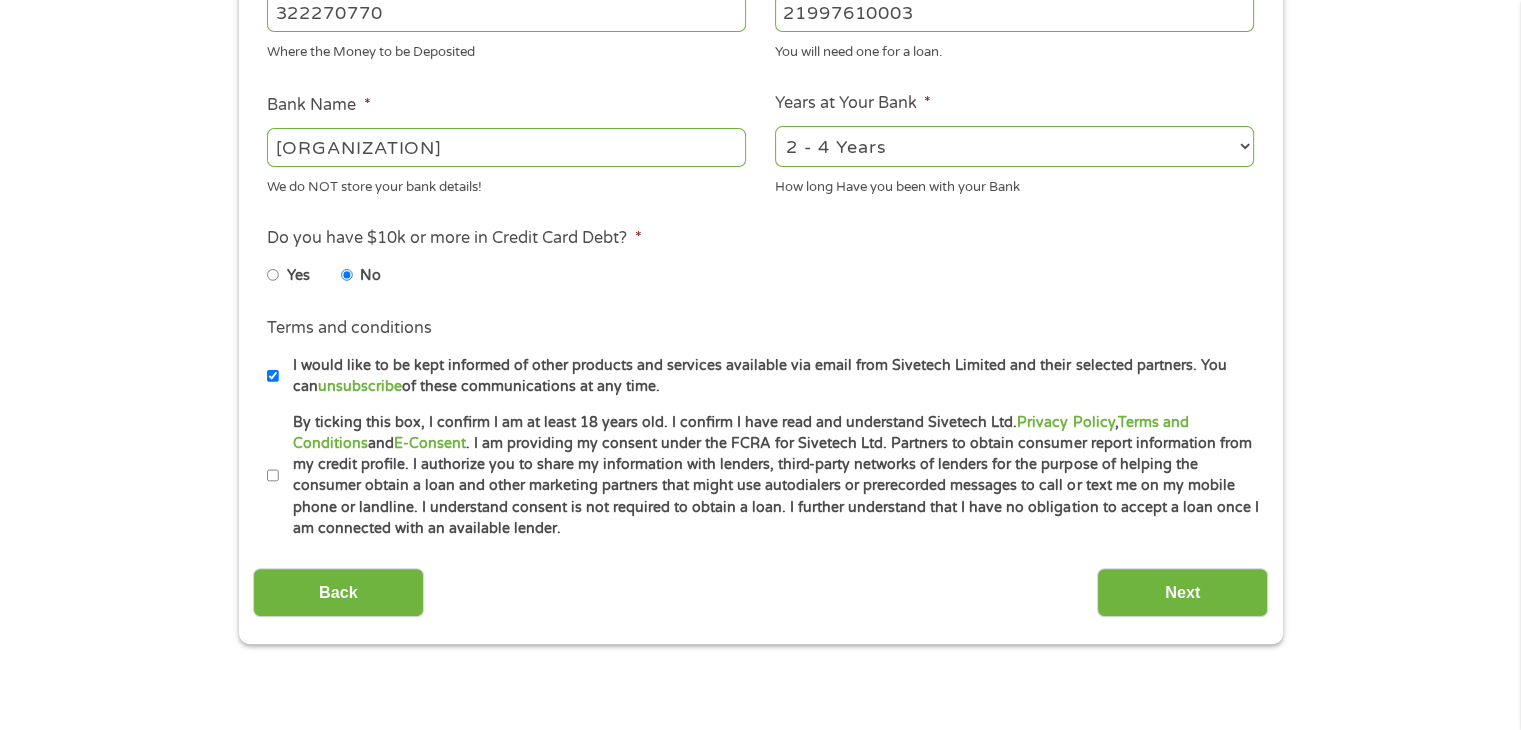 scroll, scrollTop: 688, scrollLeft: 0, axis: vertical 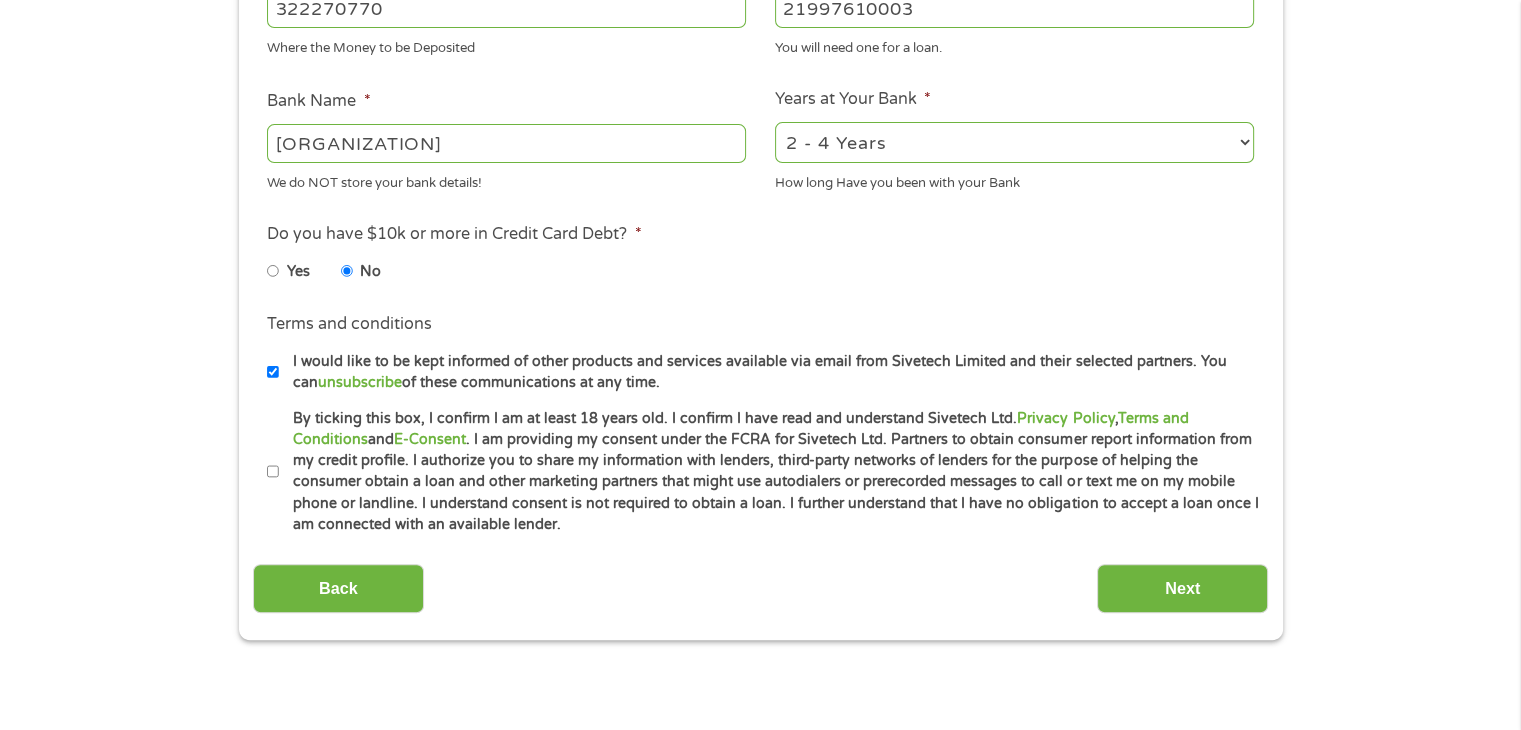 click on "By ticking this box, I confirm I am at least 18 years old. I confirm I have read and understand Sivetech Ltd.  Privacy Policy ,  Terms and Conditions  and  E-Consent . I am providing my consent under the FCRA for Sivetech Ltd. Partners to obtain consumer report information from my credit profile. I authorize you to share my information with lenders, third-party networks of lenders for the purpose of helping the consumer obtain a loan and other marketing partners that might use autodialers or prerecorded messages to call or text me on my mobile phone or landline. I understand consent is not required to obtain a loan. I further understand that I have no obligation to accept a loan once I am connected with an available lender." at bounding box center [273, 472] 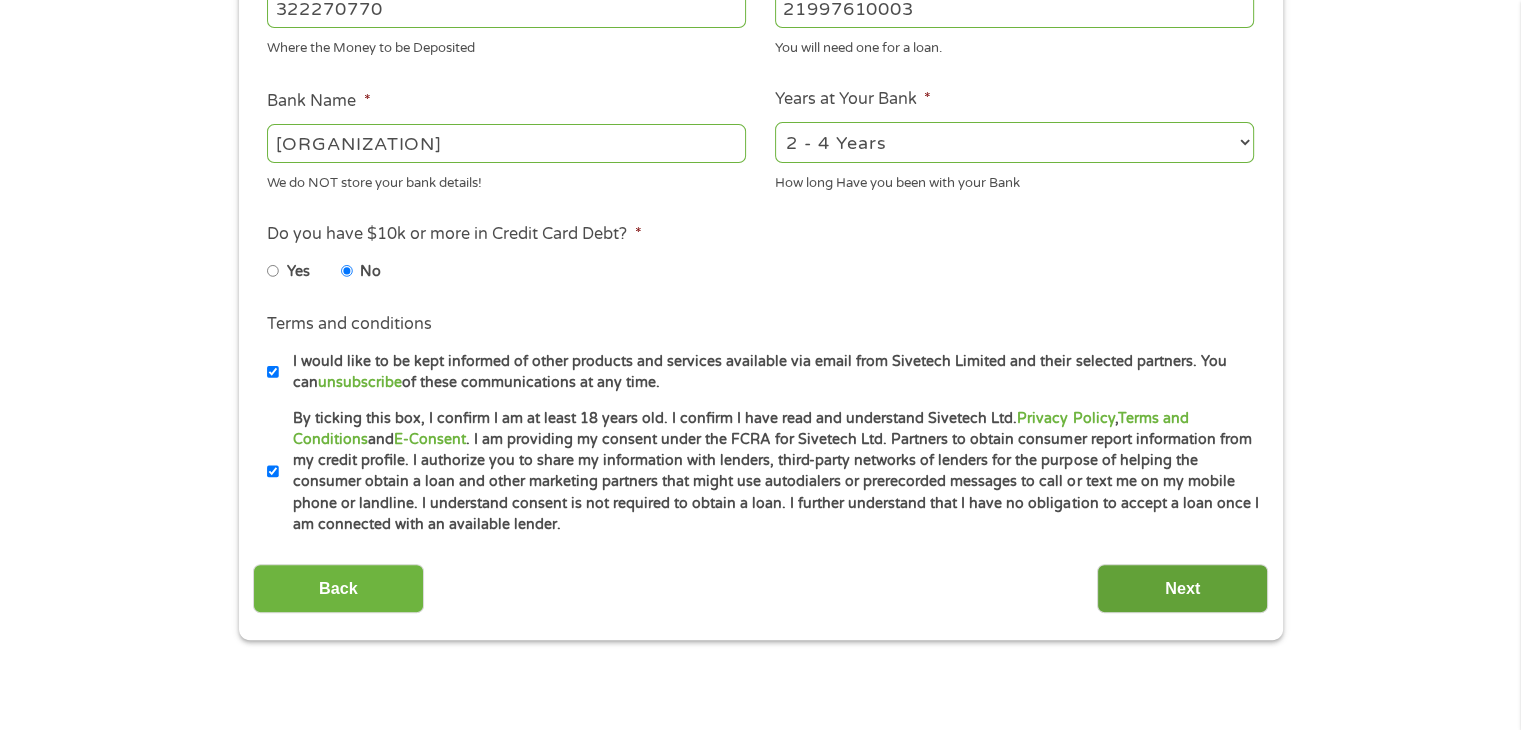 click on "Next" at bounding box center (1182, 588) 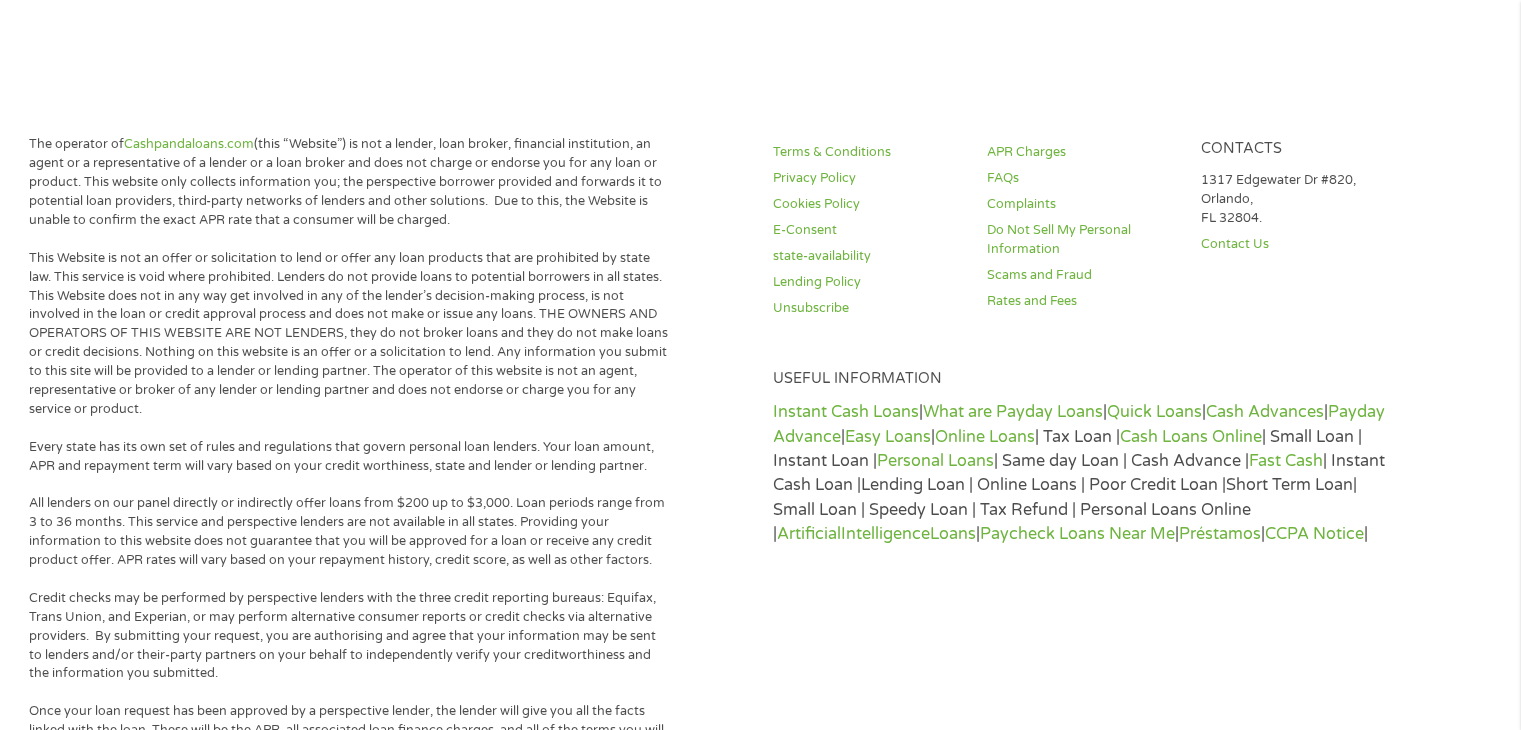 scroll, scrollTop: 8, scrollLeft: 8, axis: both 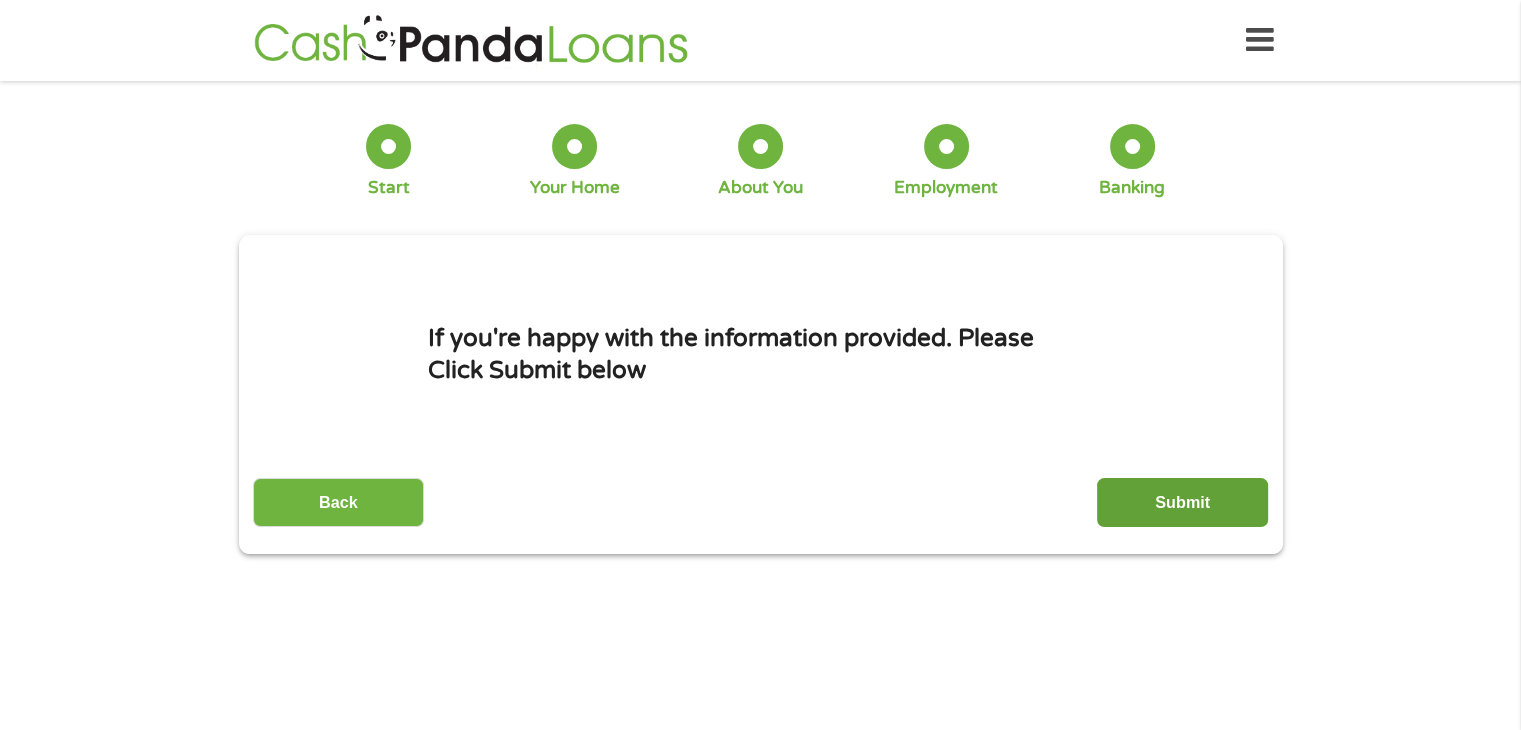 click on "Submit" at bounding box center [1182, 502] 